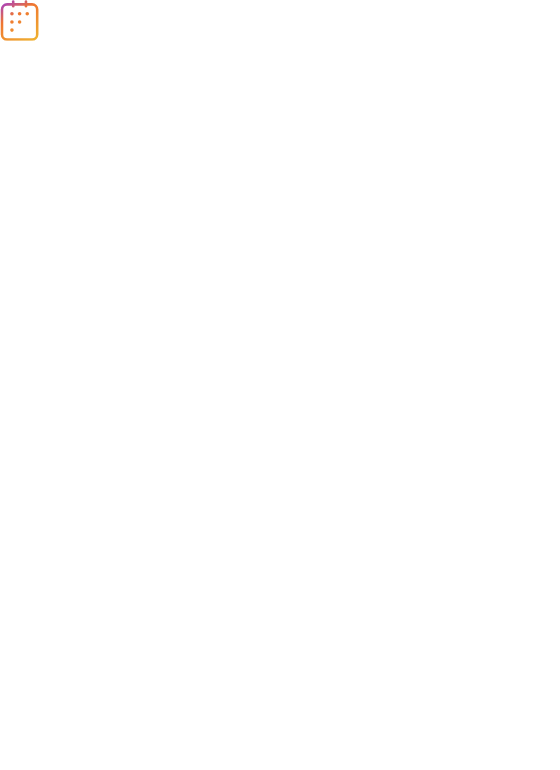scroll, scrollTop: 0, scrollLeft: 0, axis: both 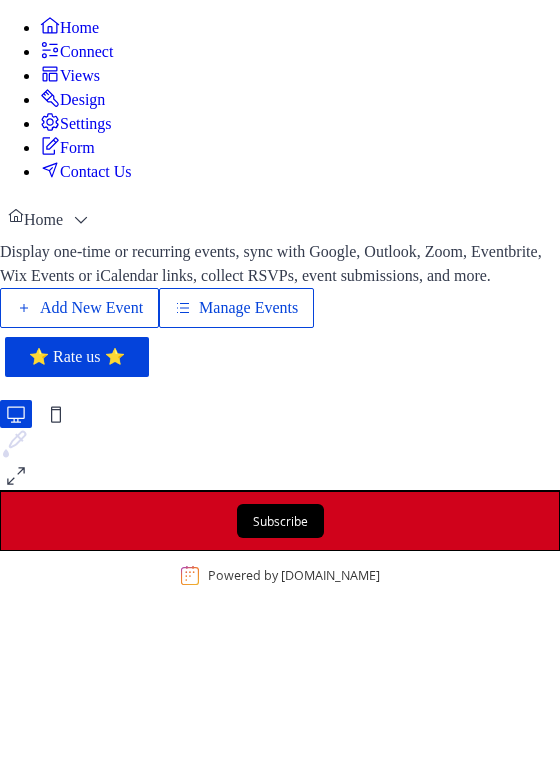 click on "Add New Event" at bounding box center (91, 308) 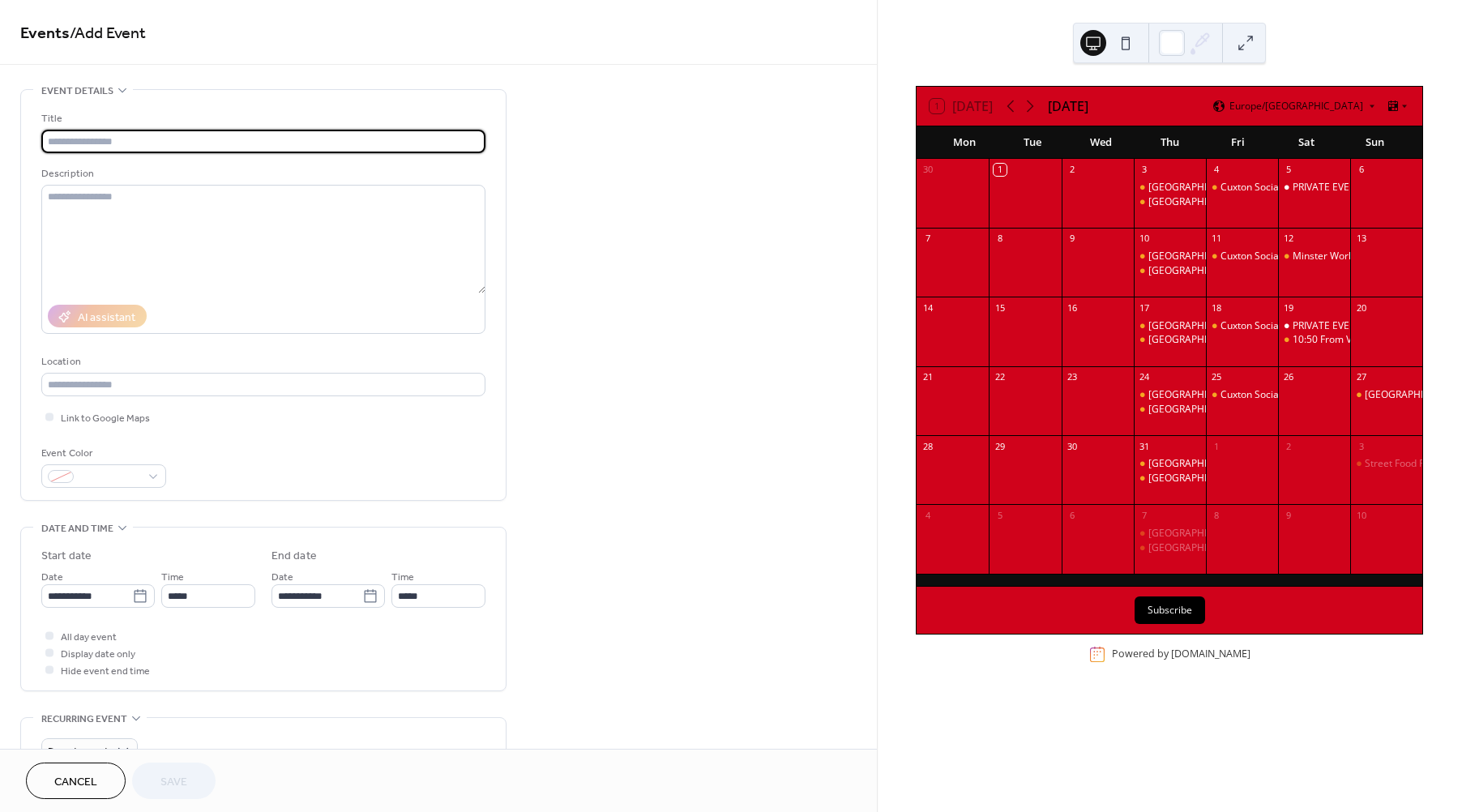 scroll, scrollTop: 0, scrollLeft: 0, axis: both 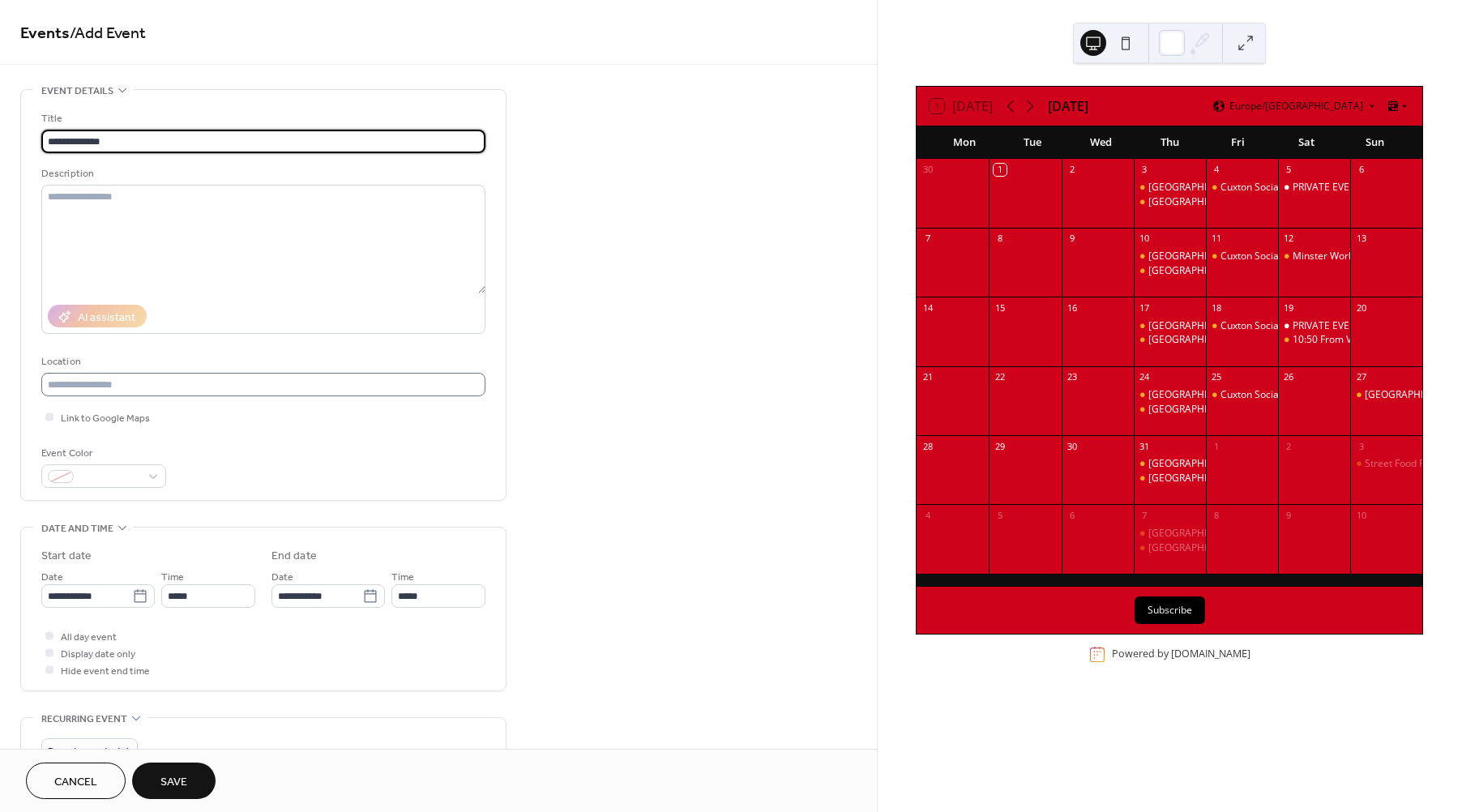 type on "**********" 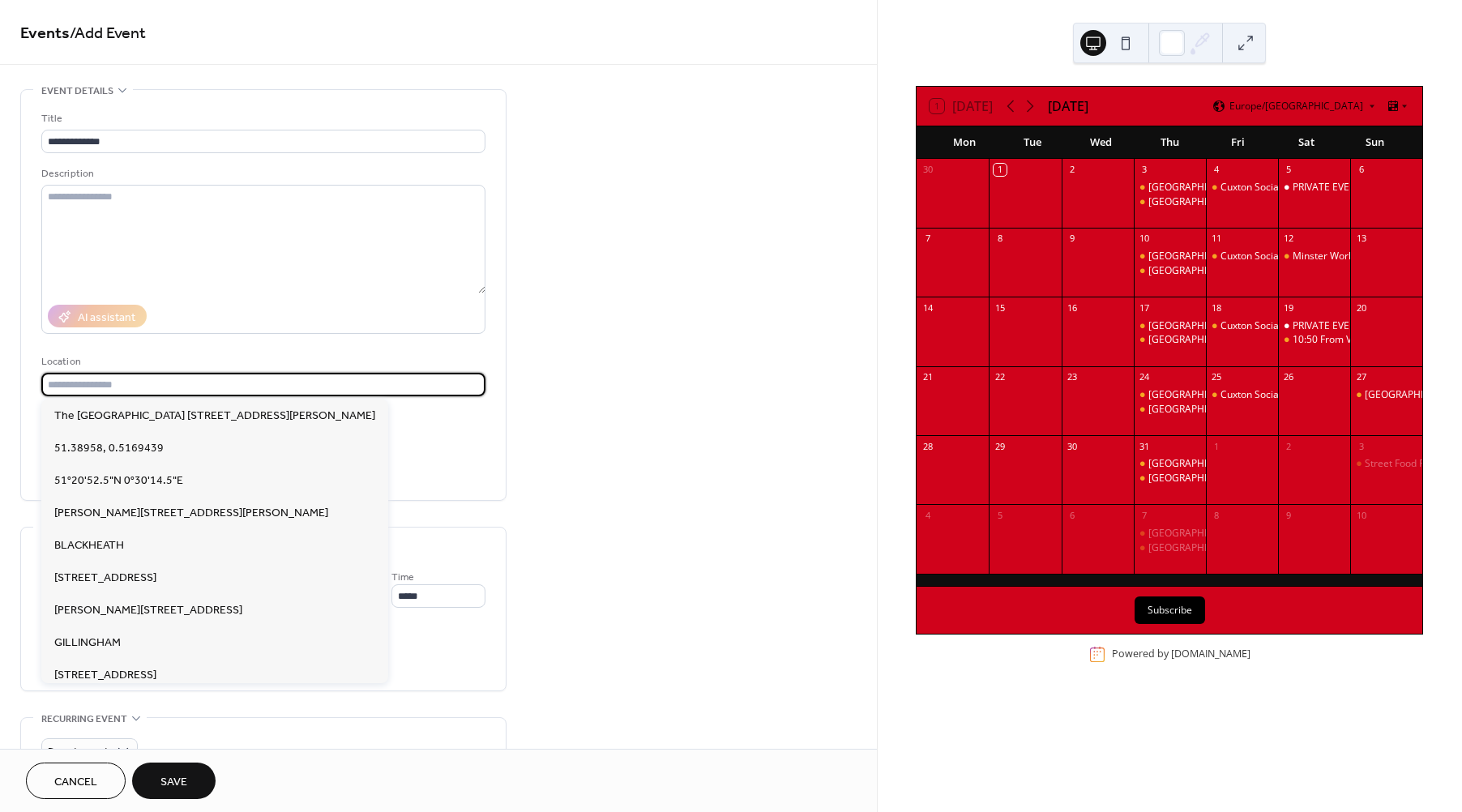click at bounding box center (263, 384) 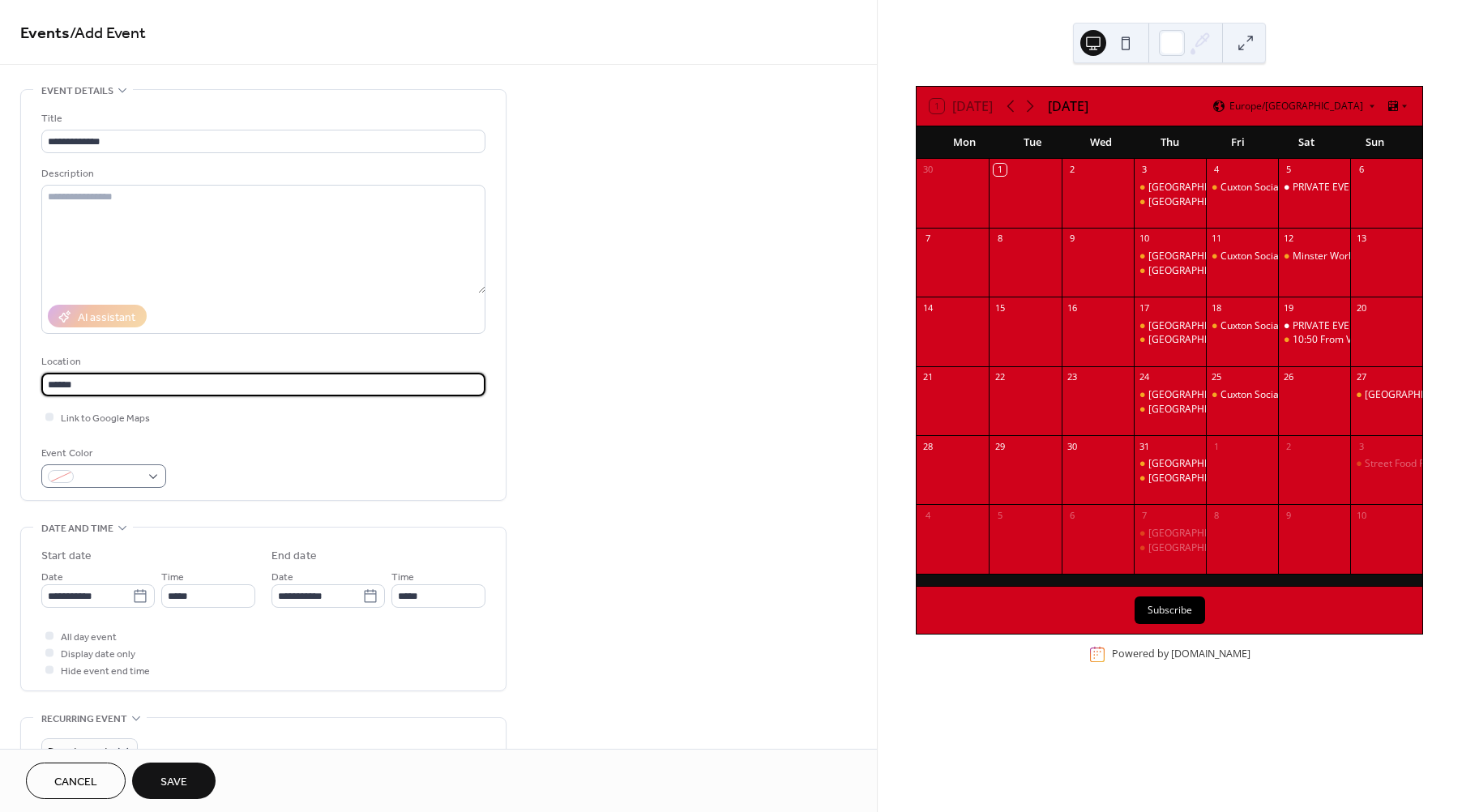 type on "******" 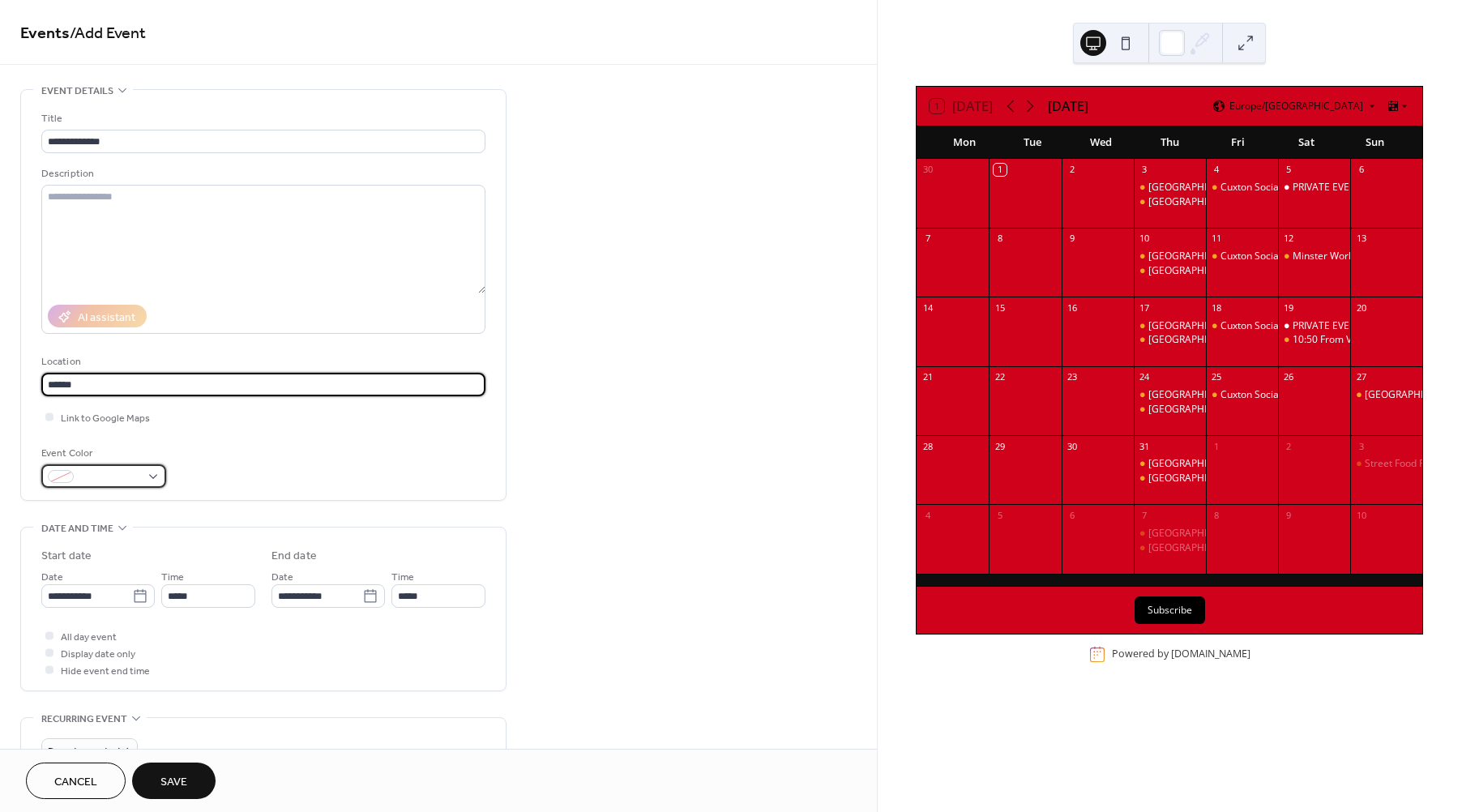 click at bounding box center [110, 477] 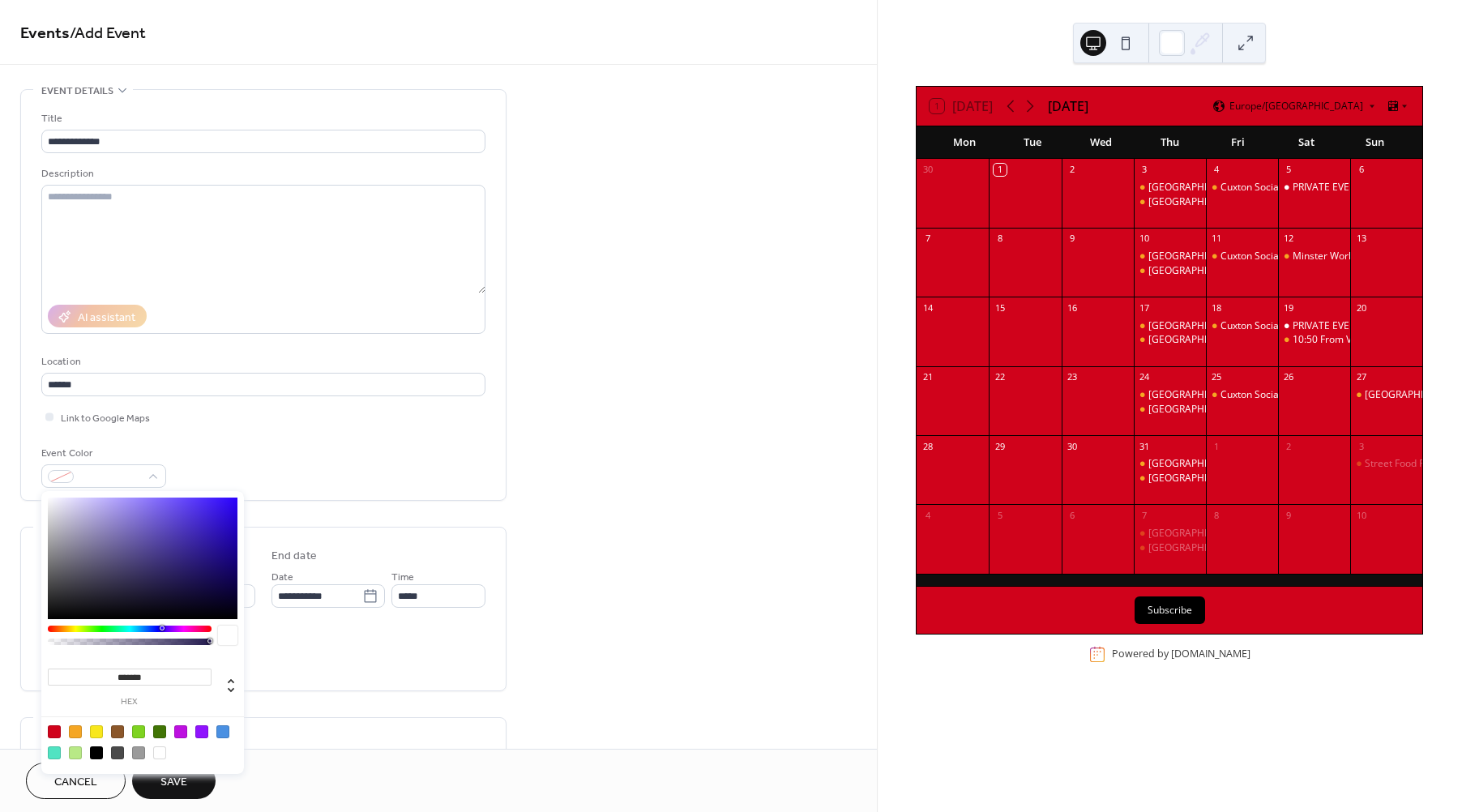click at bounding box center [130, 629] 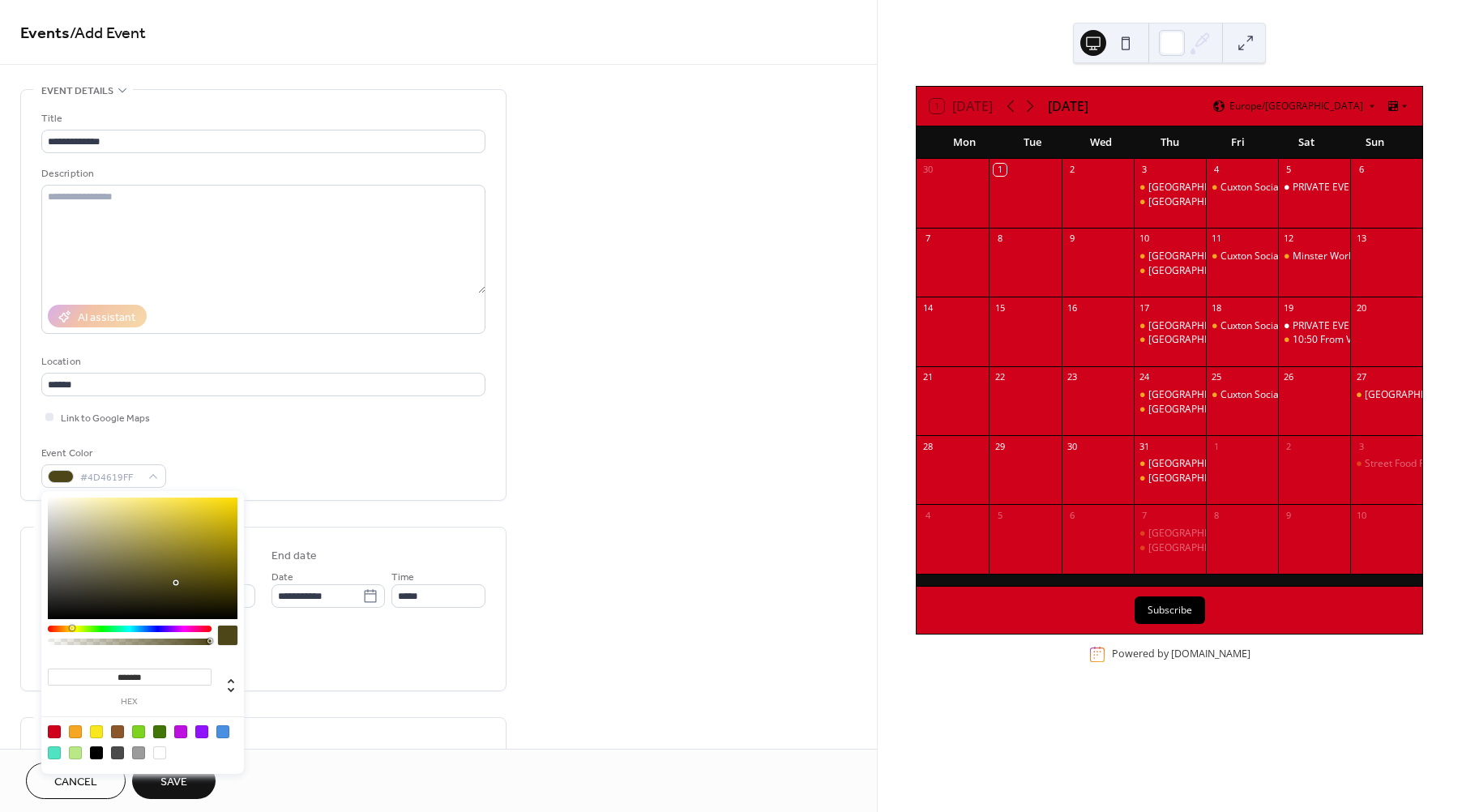 click at bounding box center [130, 629] 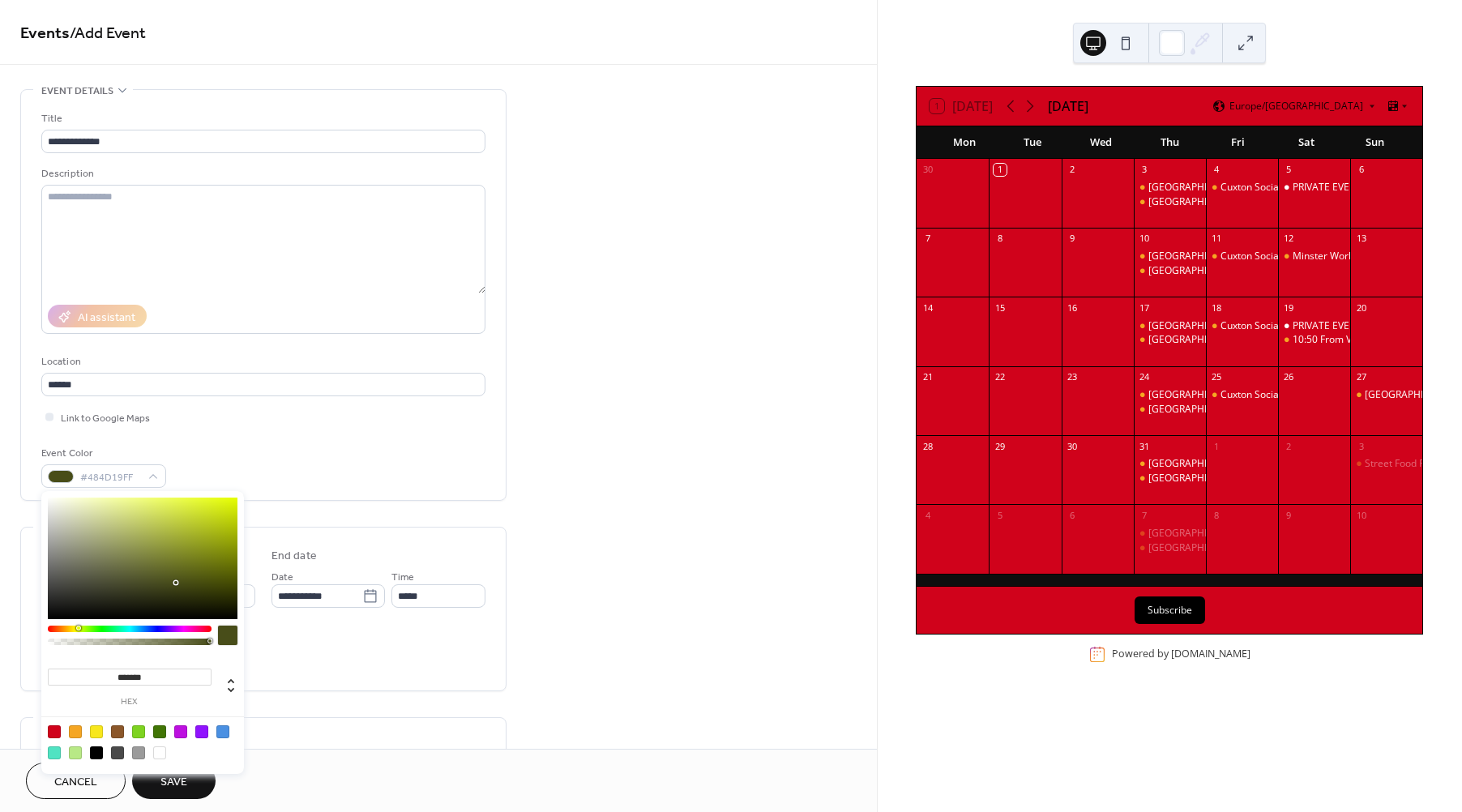 drag, startPoint x: 74, startPoint y: 630, endPoint x: 13, endPoint y: 632, distance: 61.032778 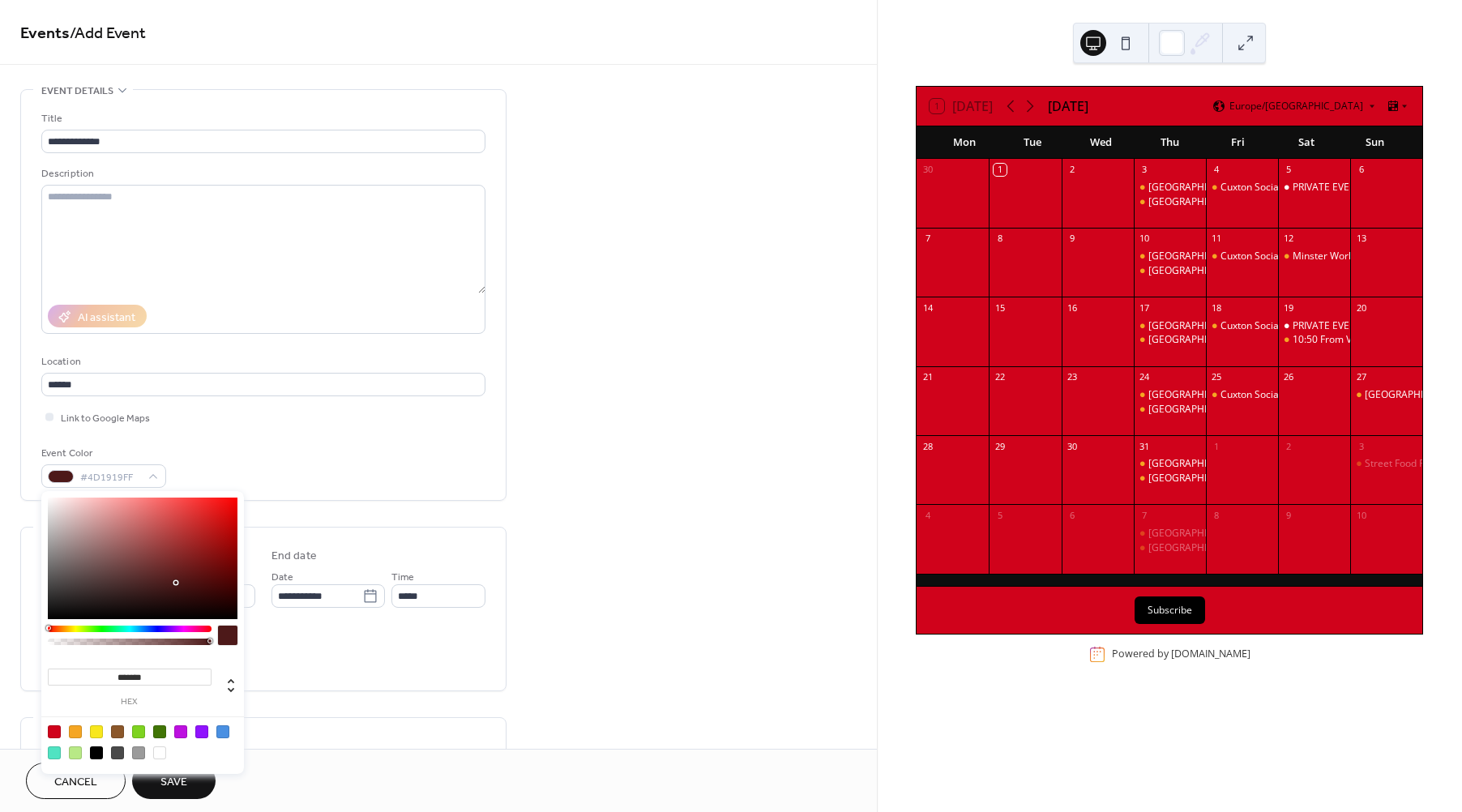 drag, startPoint x: 68, startPoint y: 521, endPoint x: 28, endPoint y: 500, distance: 45.177428 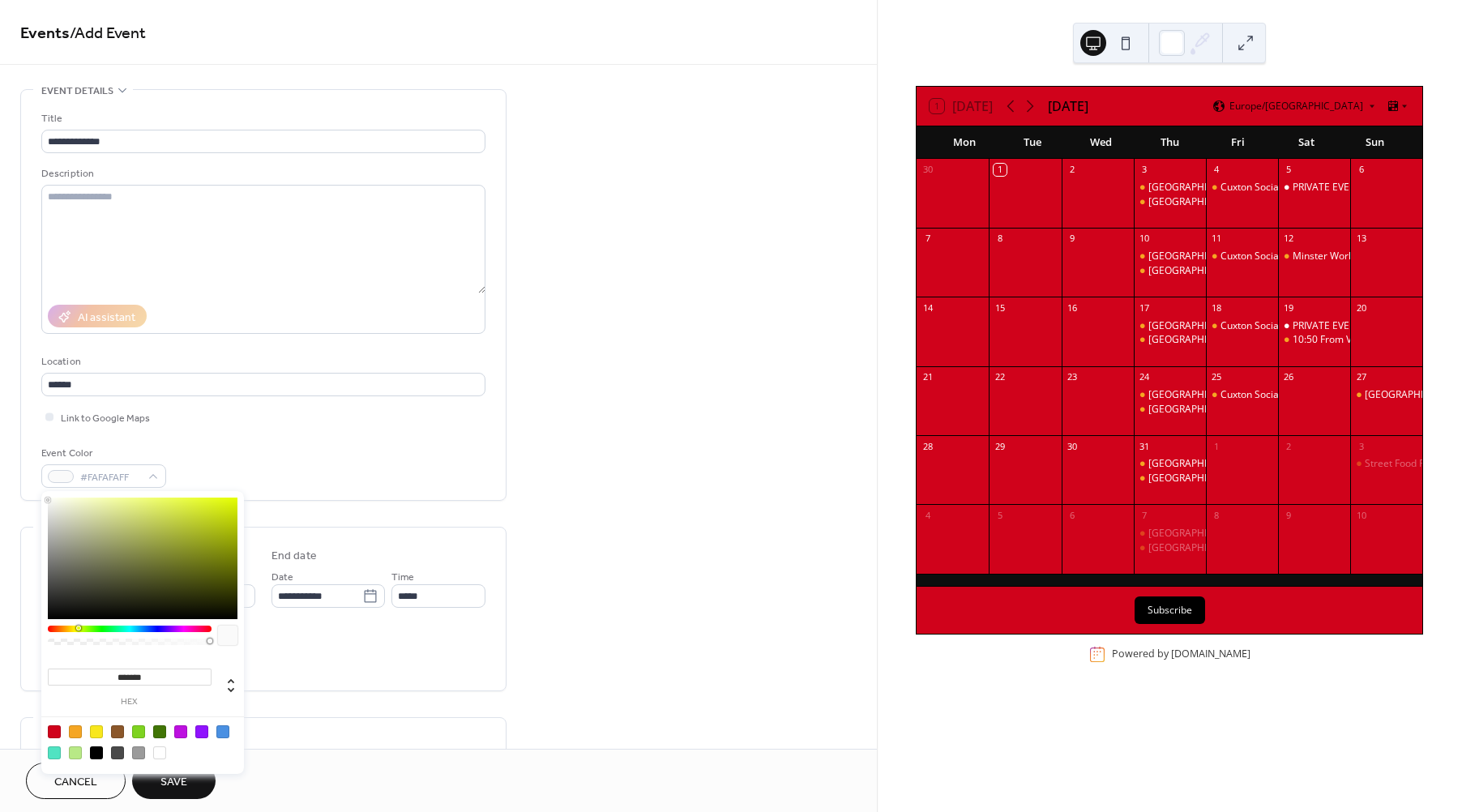click at bounding box center [143, 558] 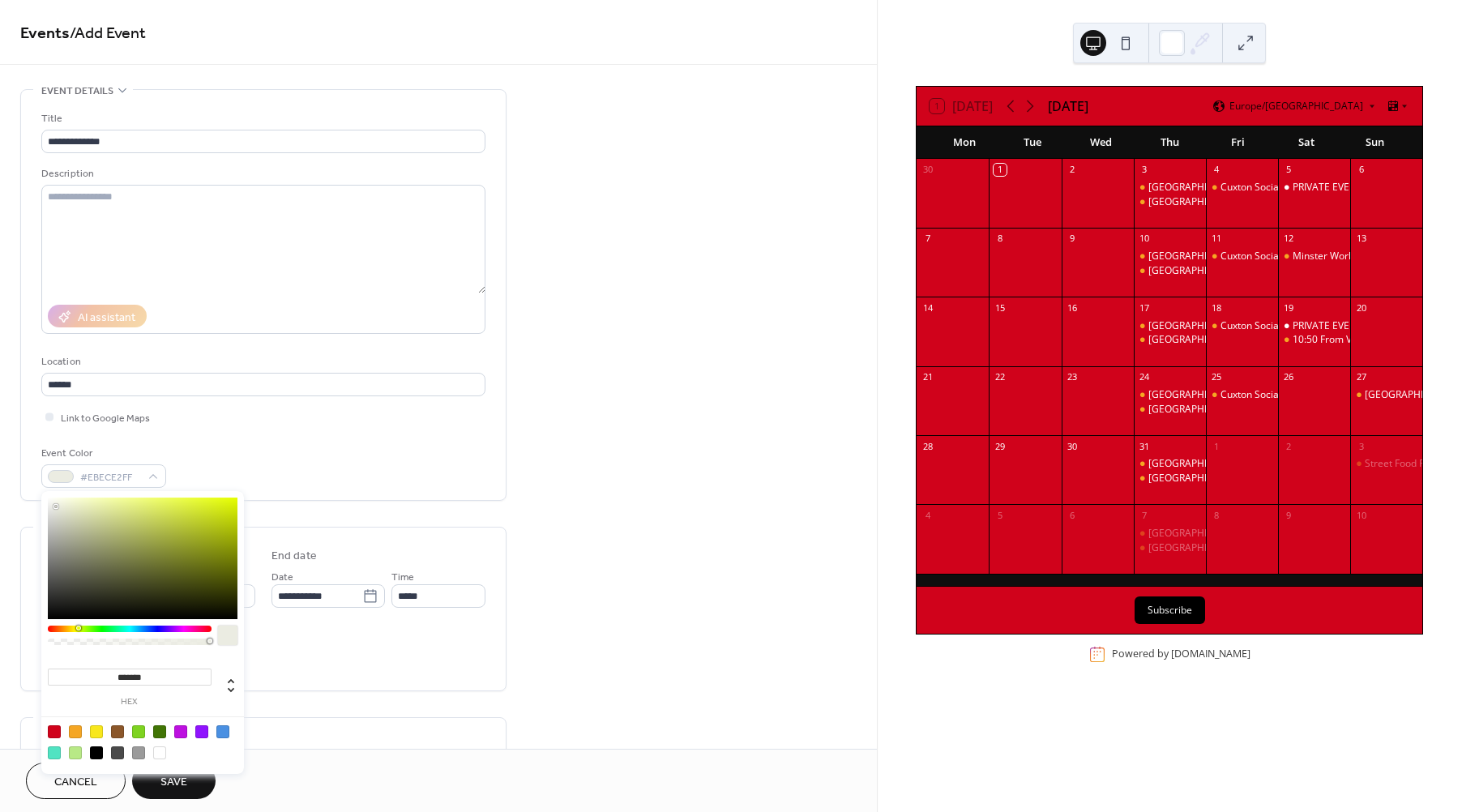 click at bounding box center [143, 639] 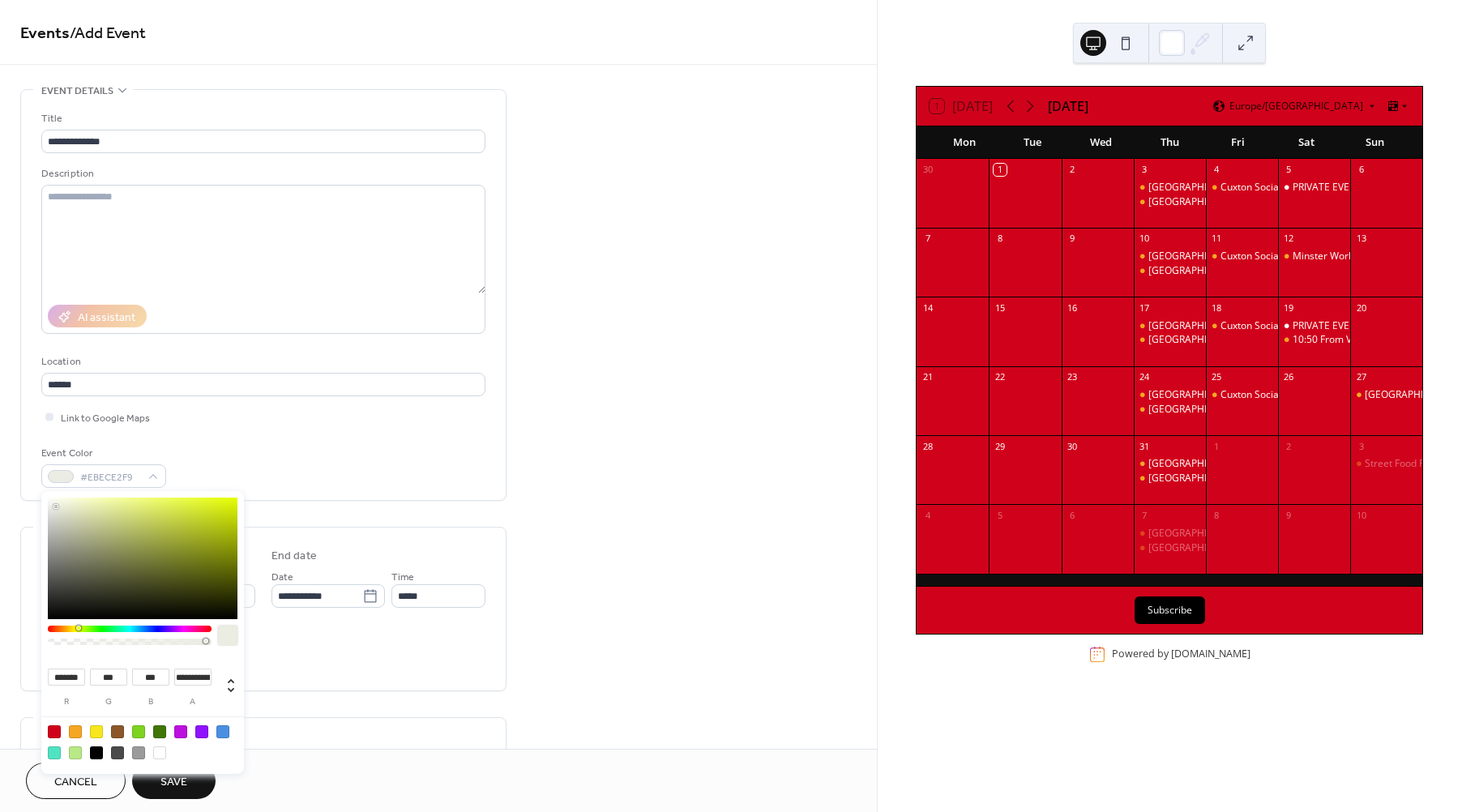 type on "***" 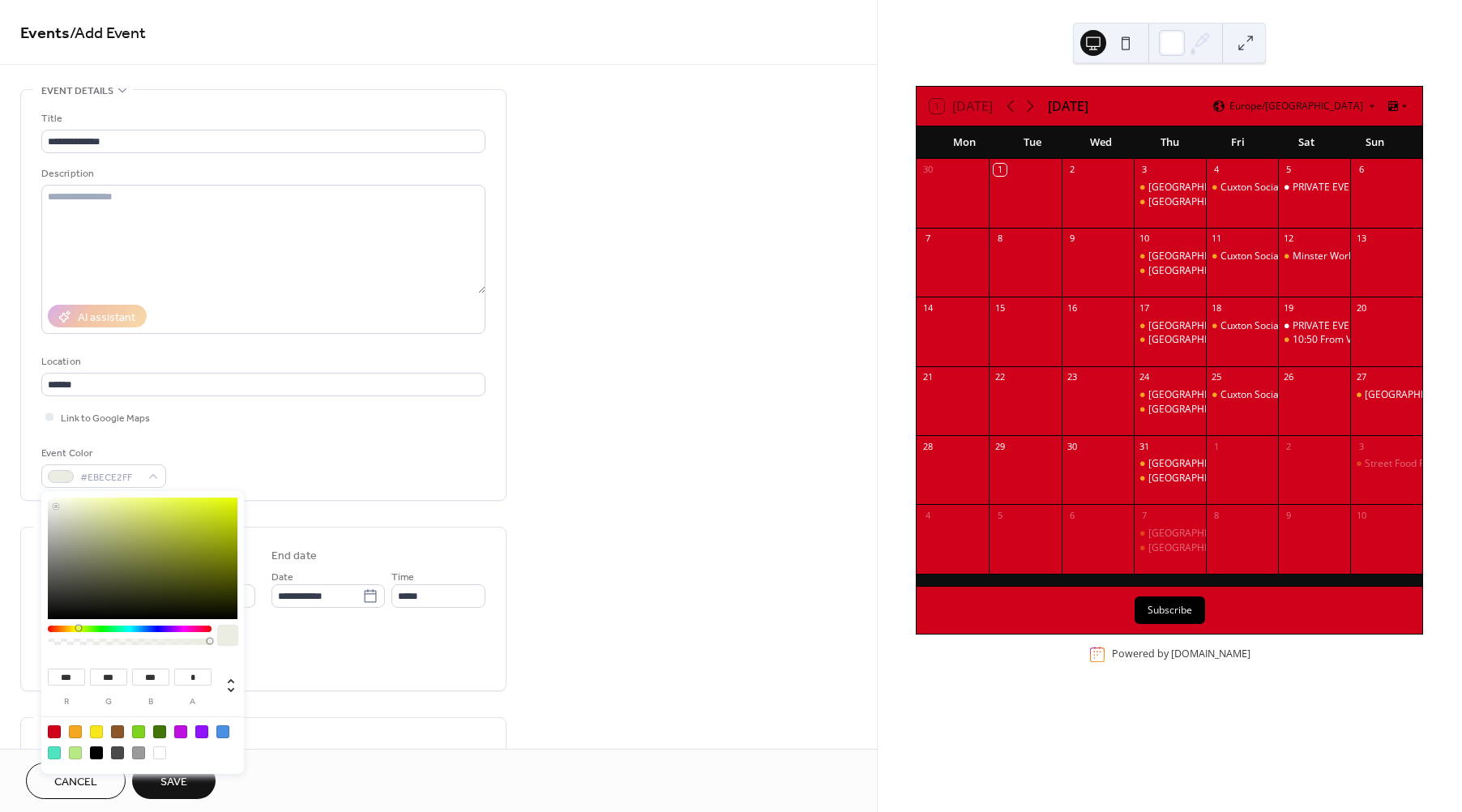 click at bounding box center [130, 639] 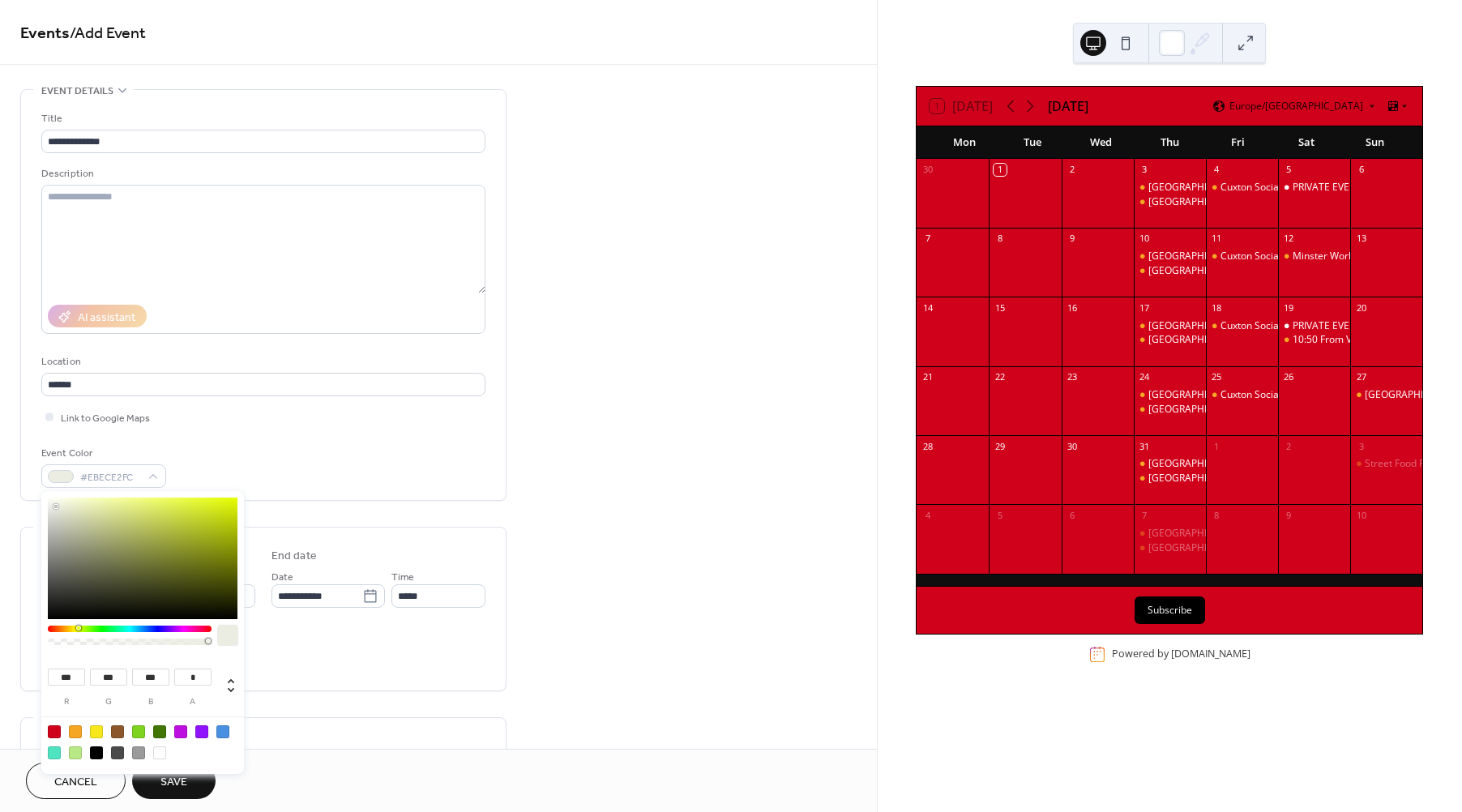 click at bounding box center [130, 639] 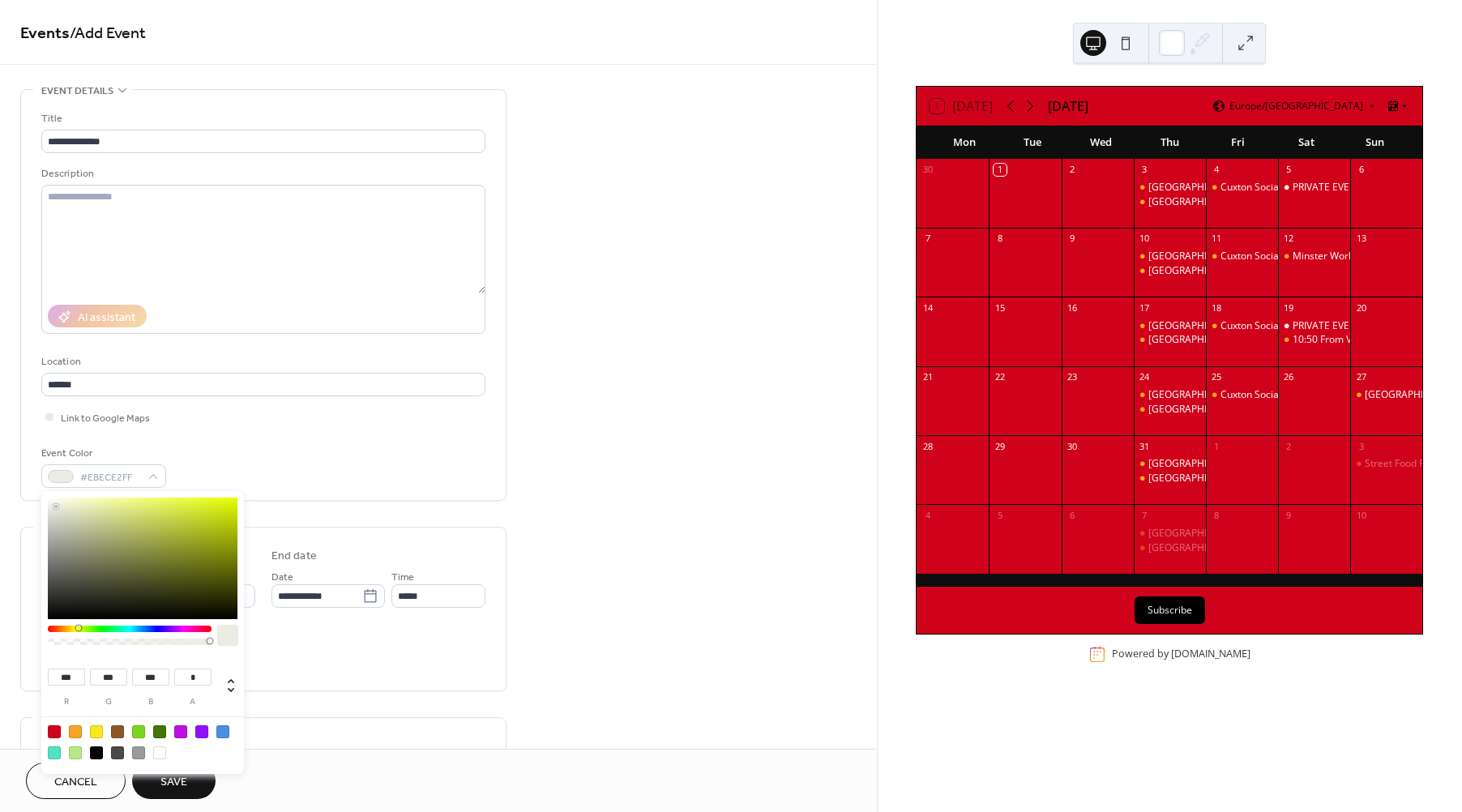 click at bounding box center (130, 639) 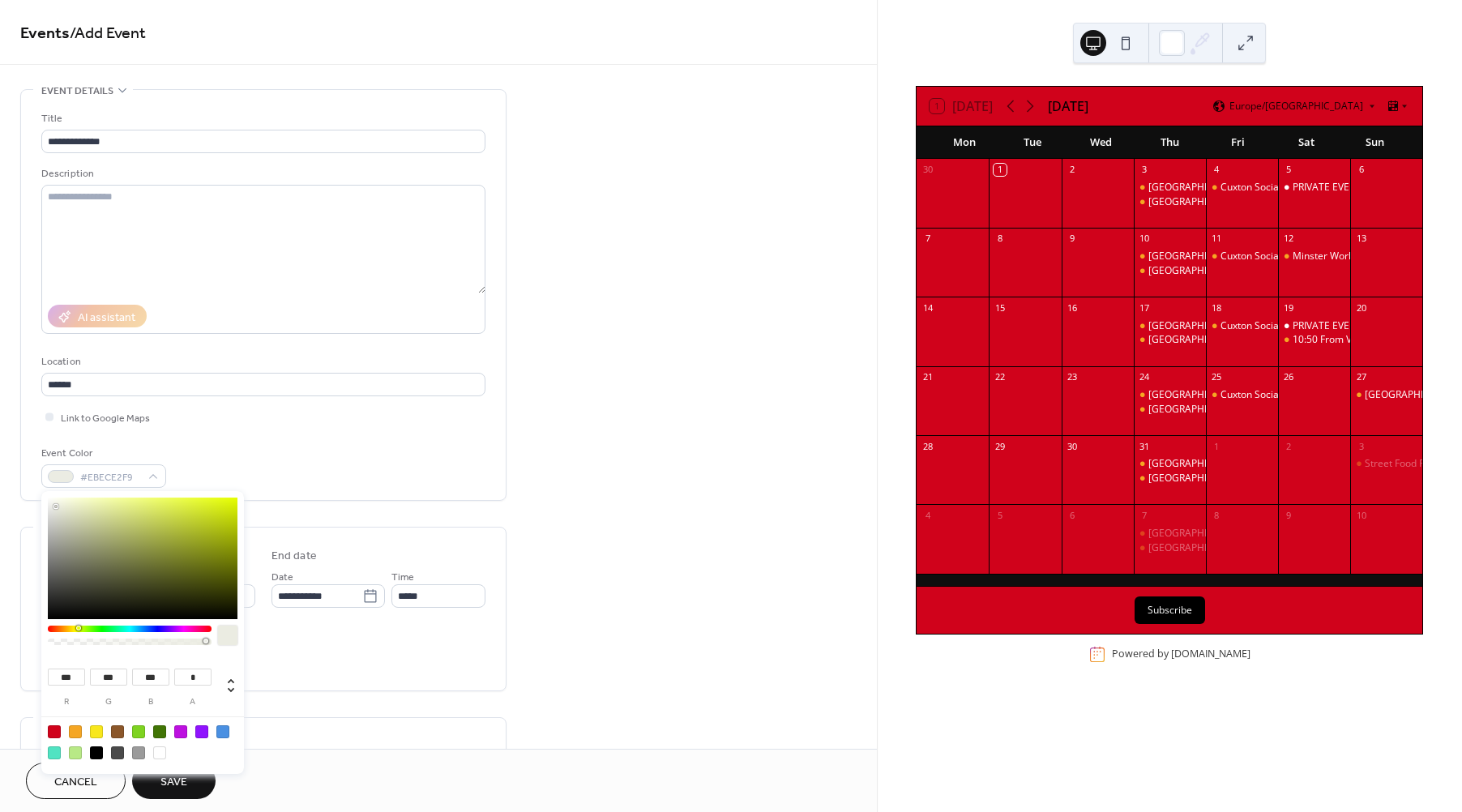 type on "**********" 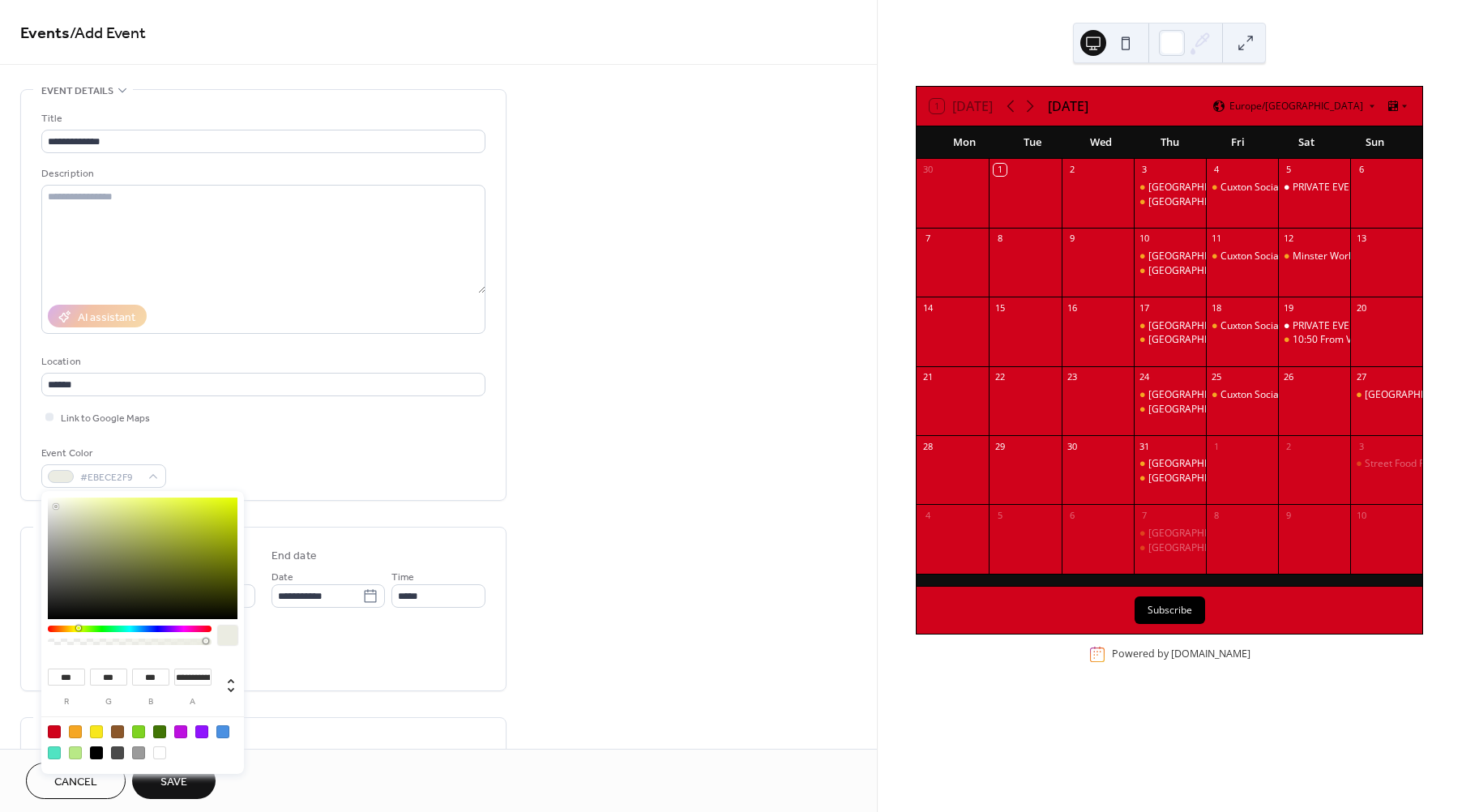 click at bounding box center (143, 639) 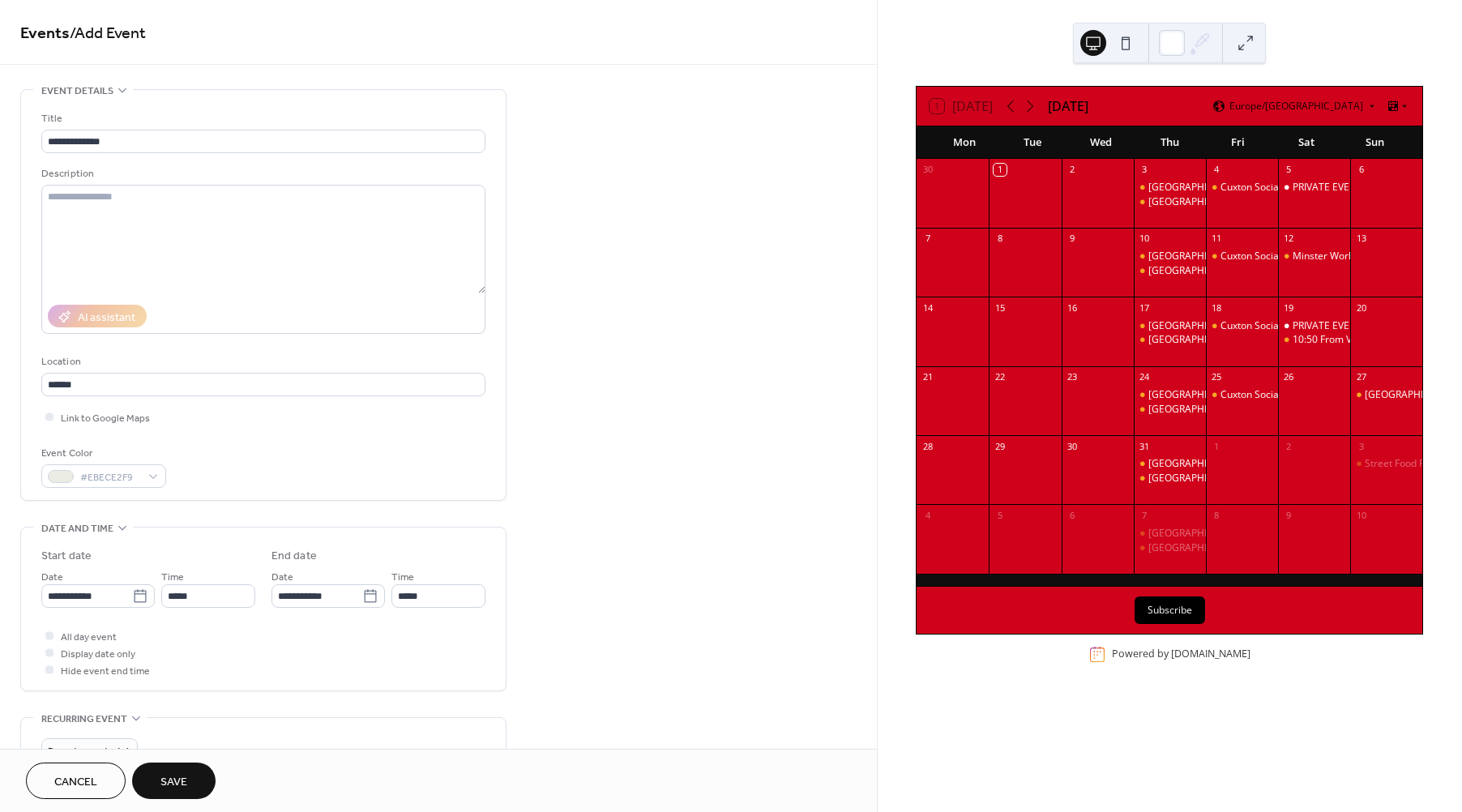 click on "Event Color #EBECE2F9" at bounding box center (263, 466) 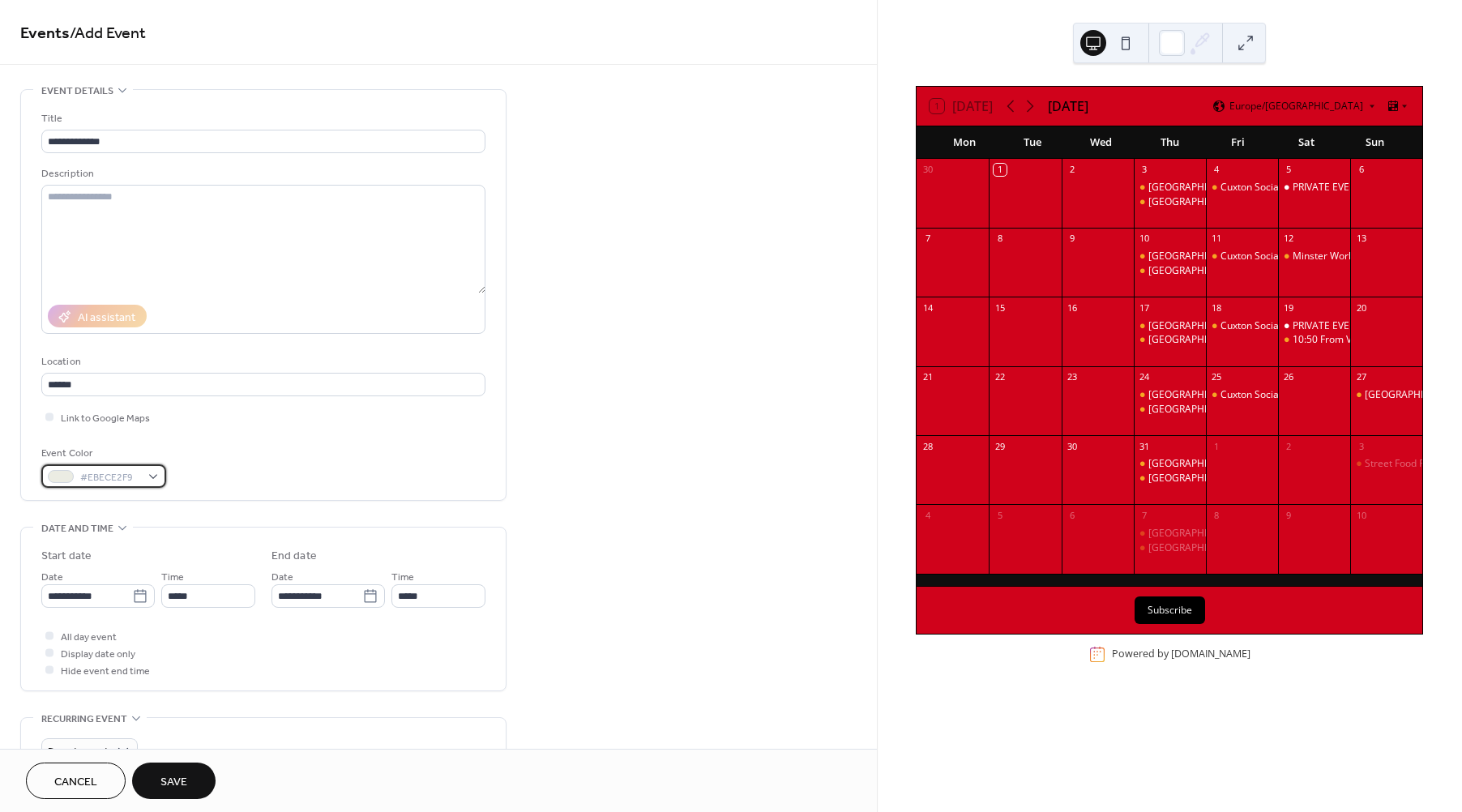 click on "#EBECE2F9" at bounding box center (110, 477) 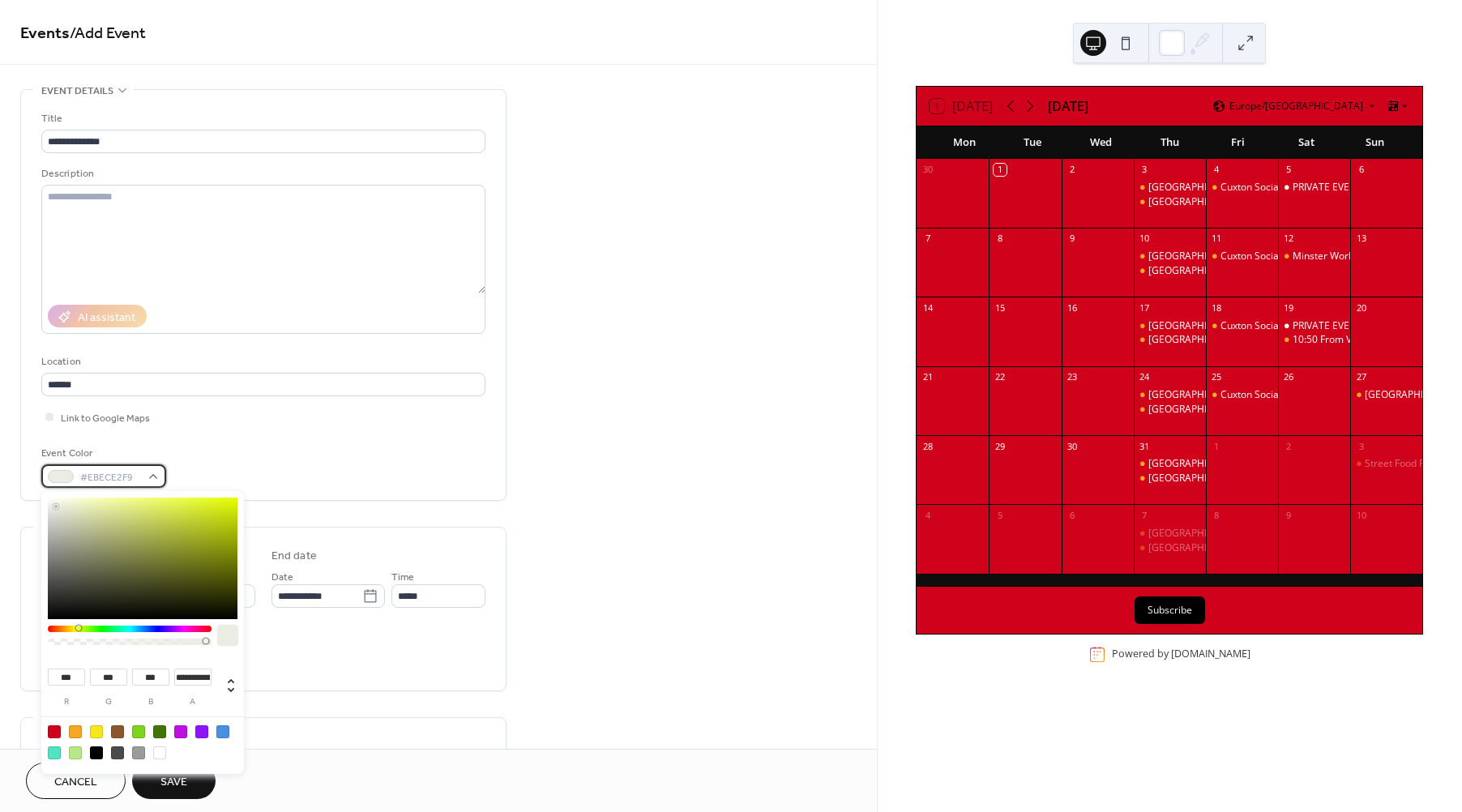 click on "#EBECE2F9" at bounding box center [104, 476] 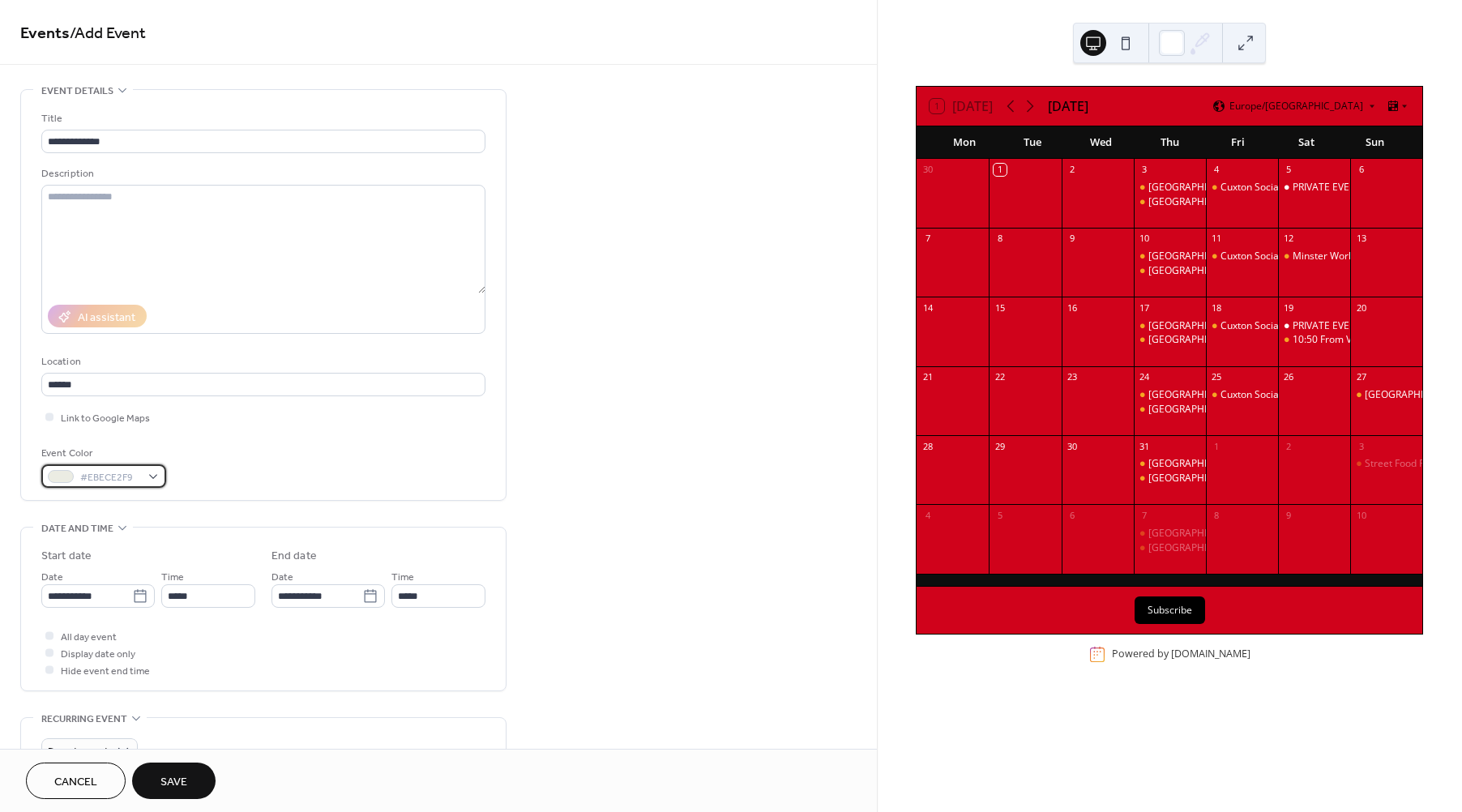 click on "#EBECE2F9" at bounding box center (104, 476) 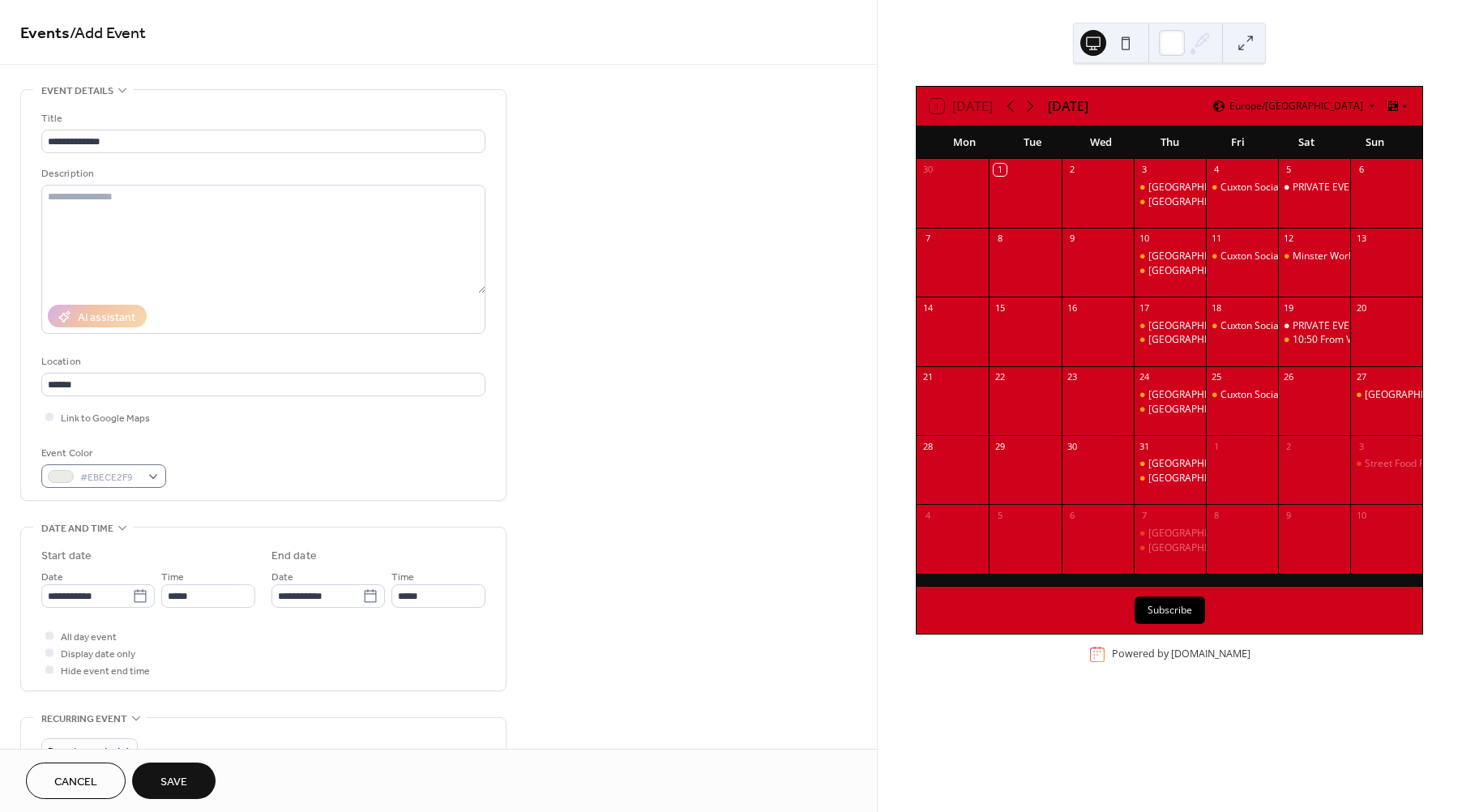 click on "**********" at bounding box center (263, 575) 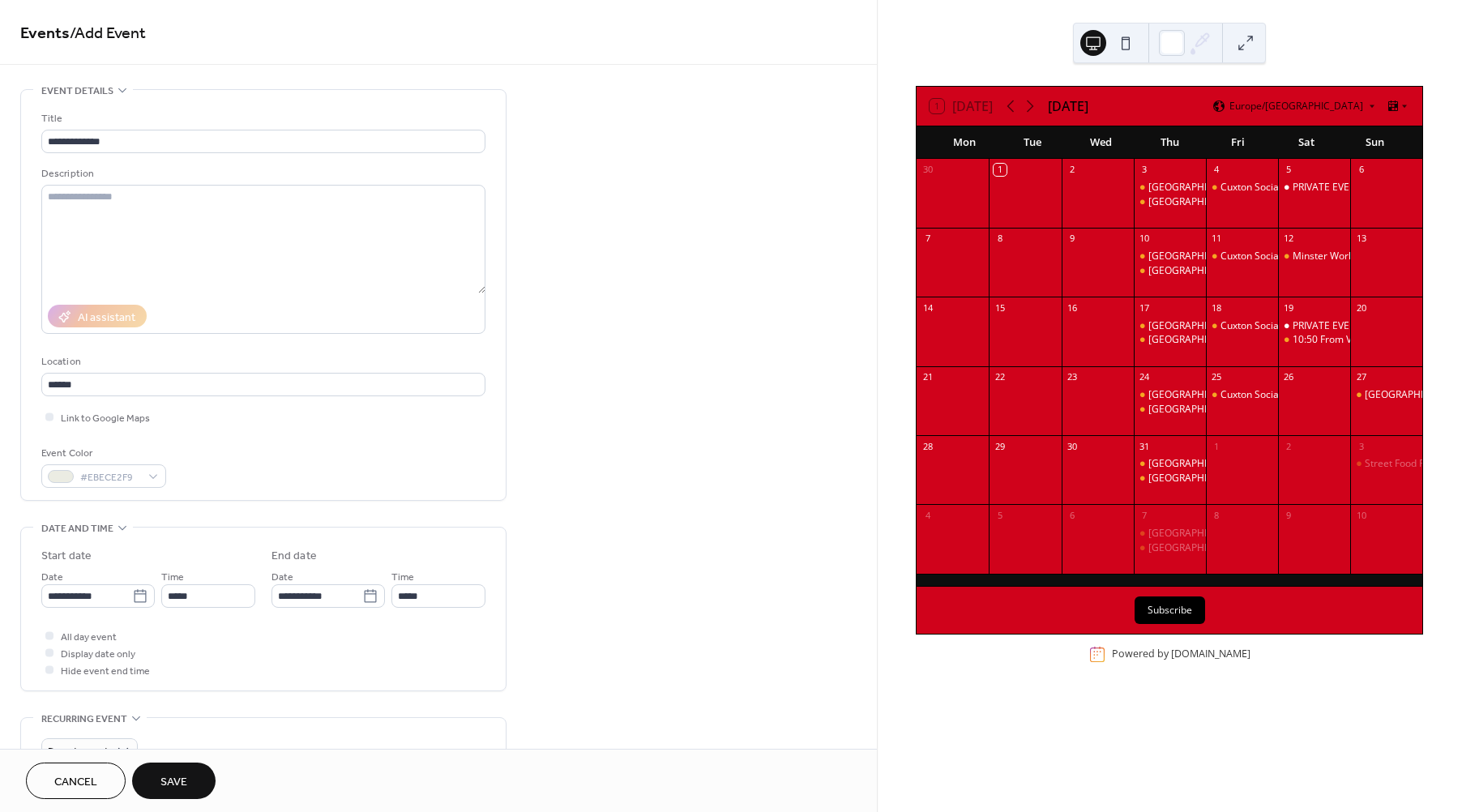 click on "All day event Display date only Hide event end time" at bounding box center [263, 652] 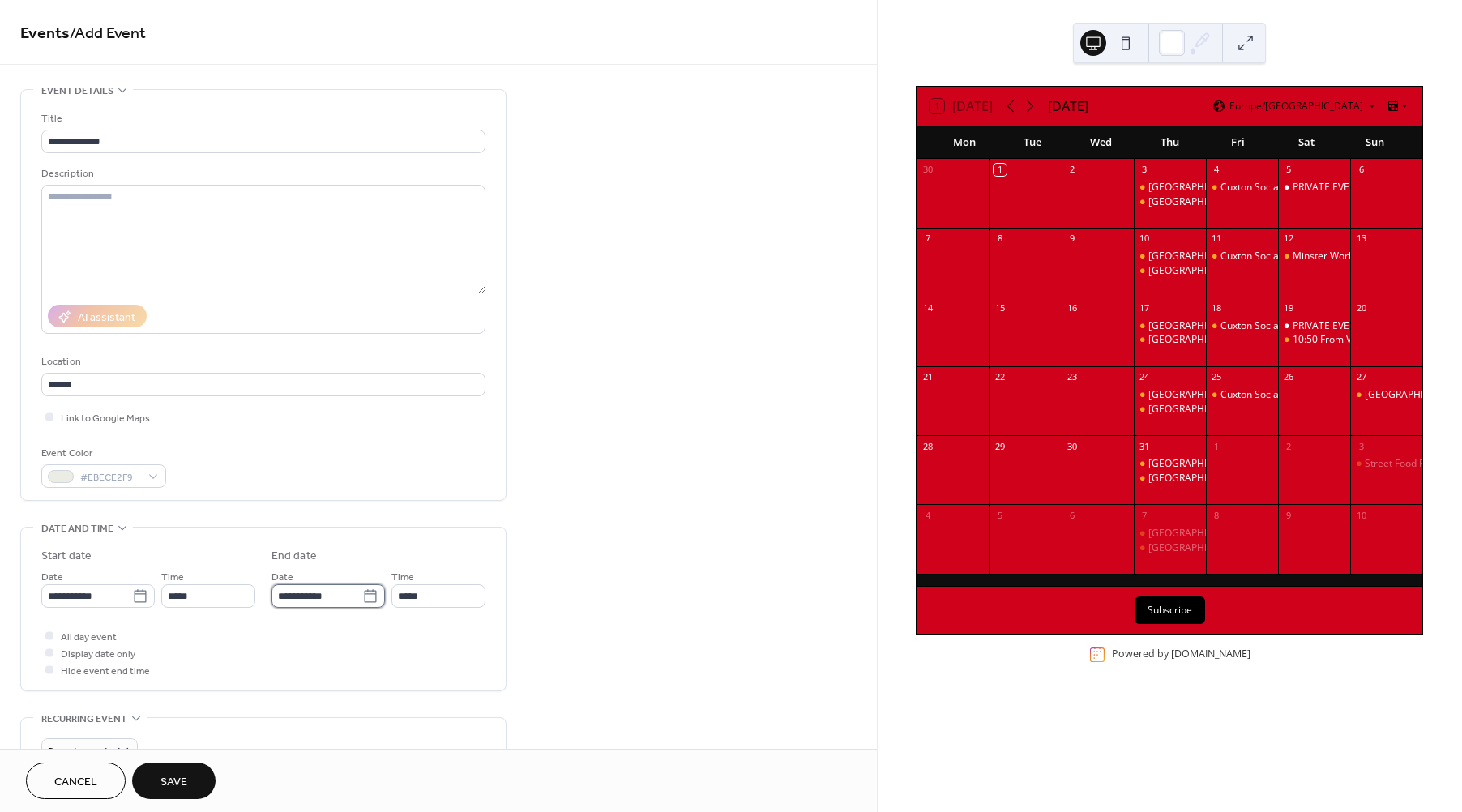 click on "**********" at bounding box center [263, 613] 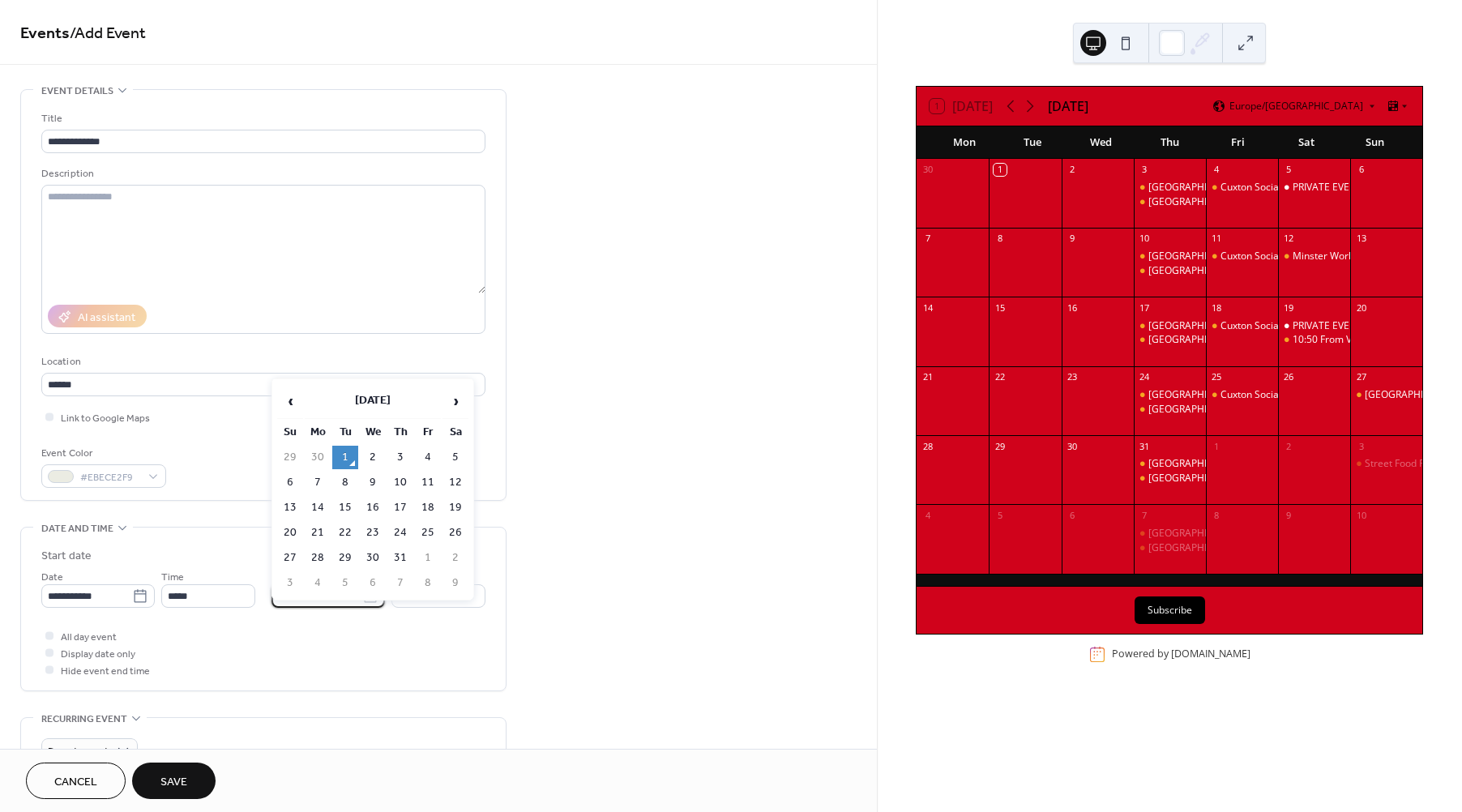 drag, startPoint x: 314, startPoint y: 605, endPoint x: 355, endPoint y: 598, distance: 41.593269 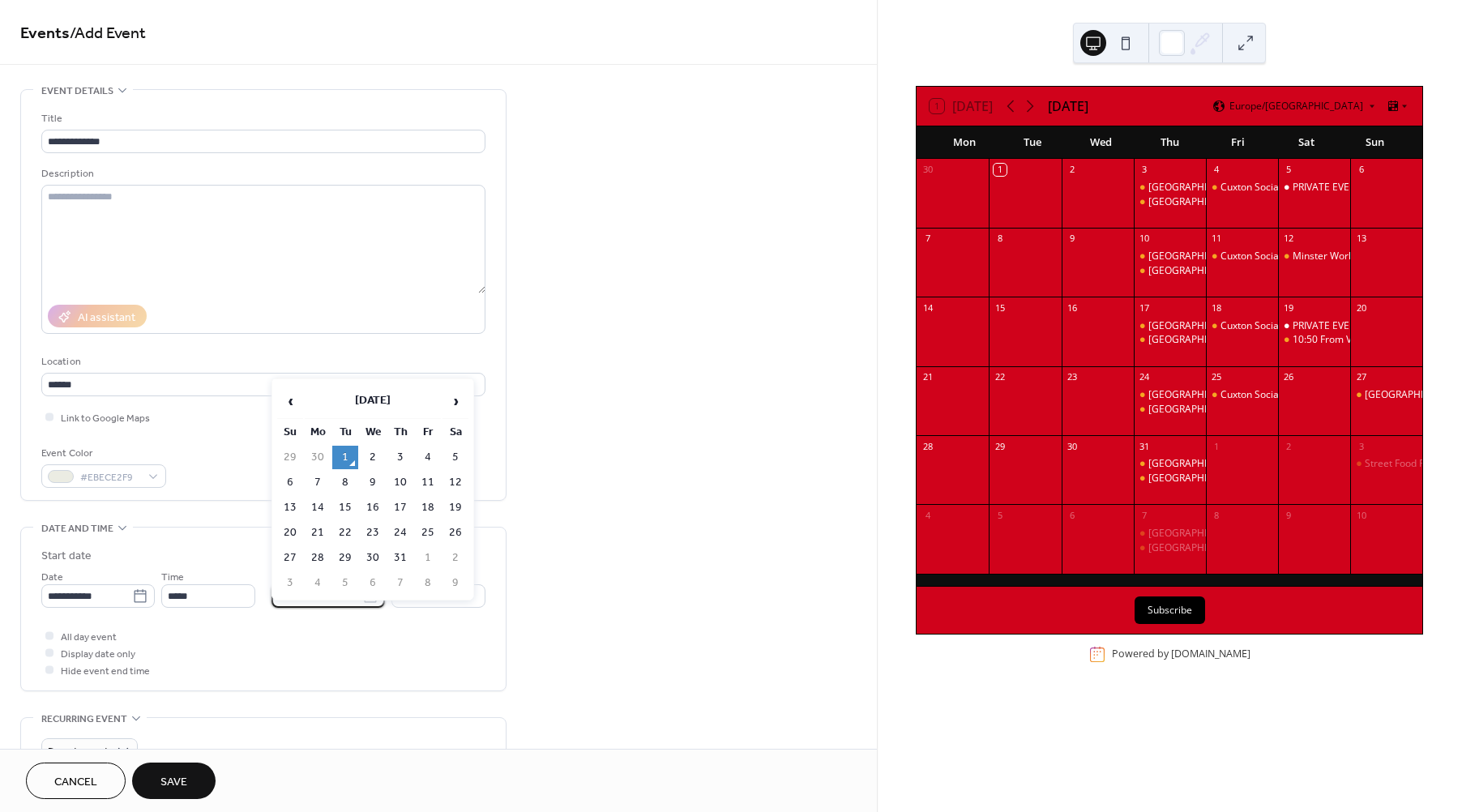 click on "**********" at bounding box center (317, 596) 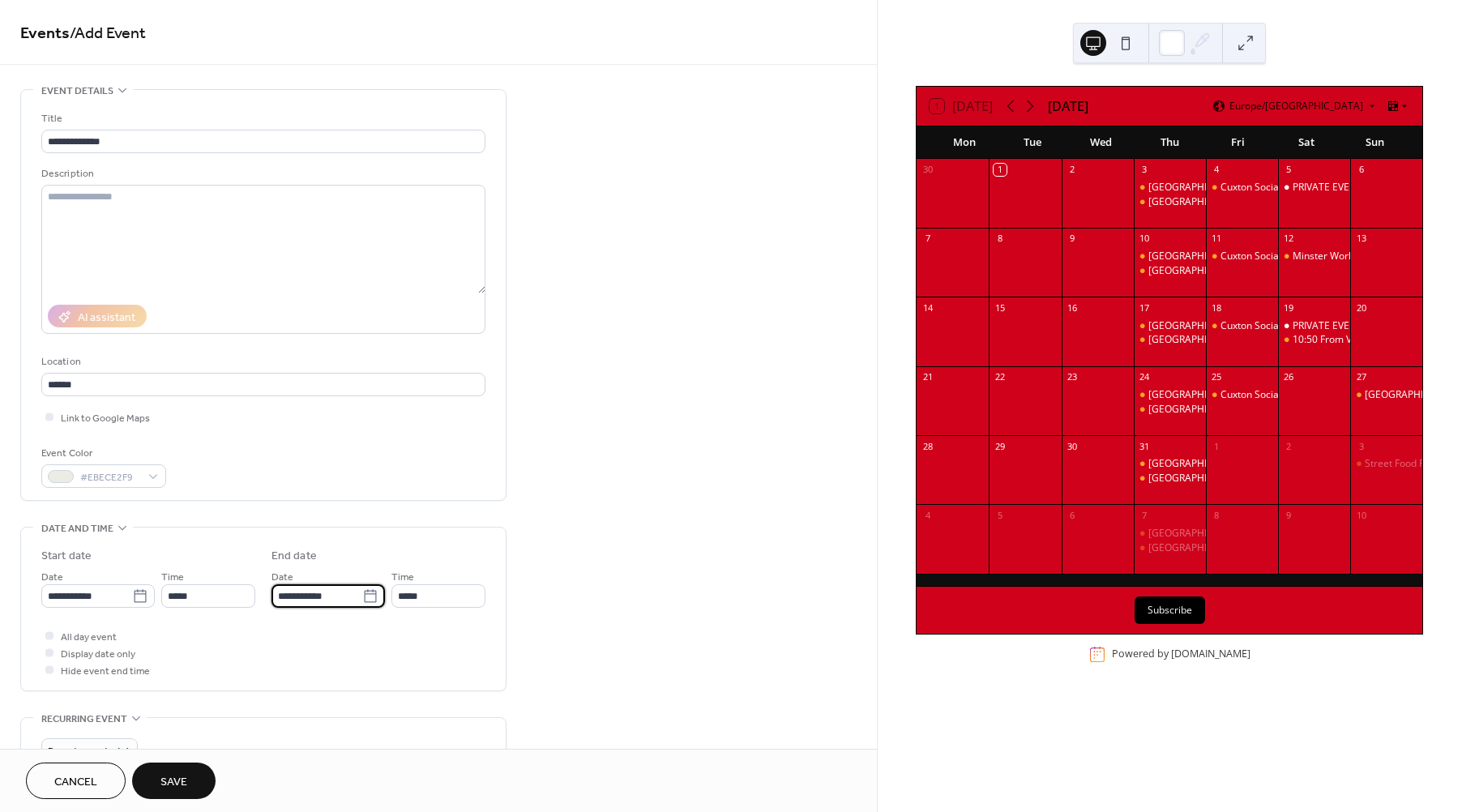 click on "**********" at bounding box center (438, 583) 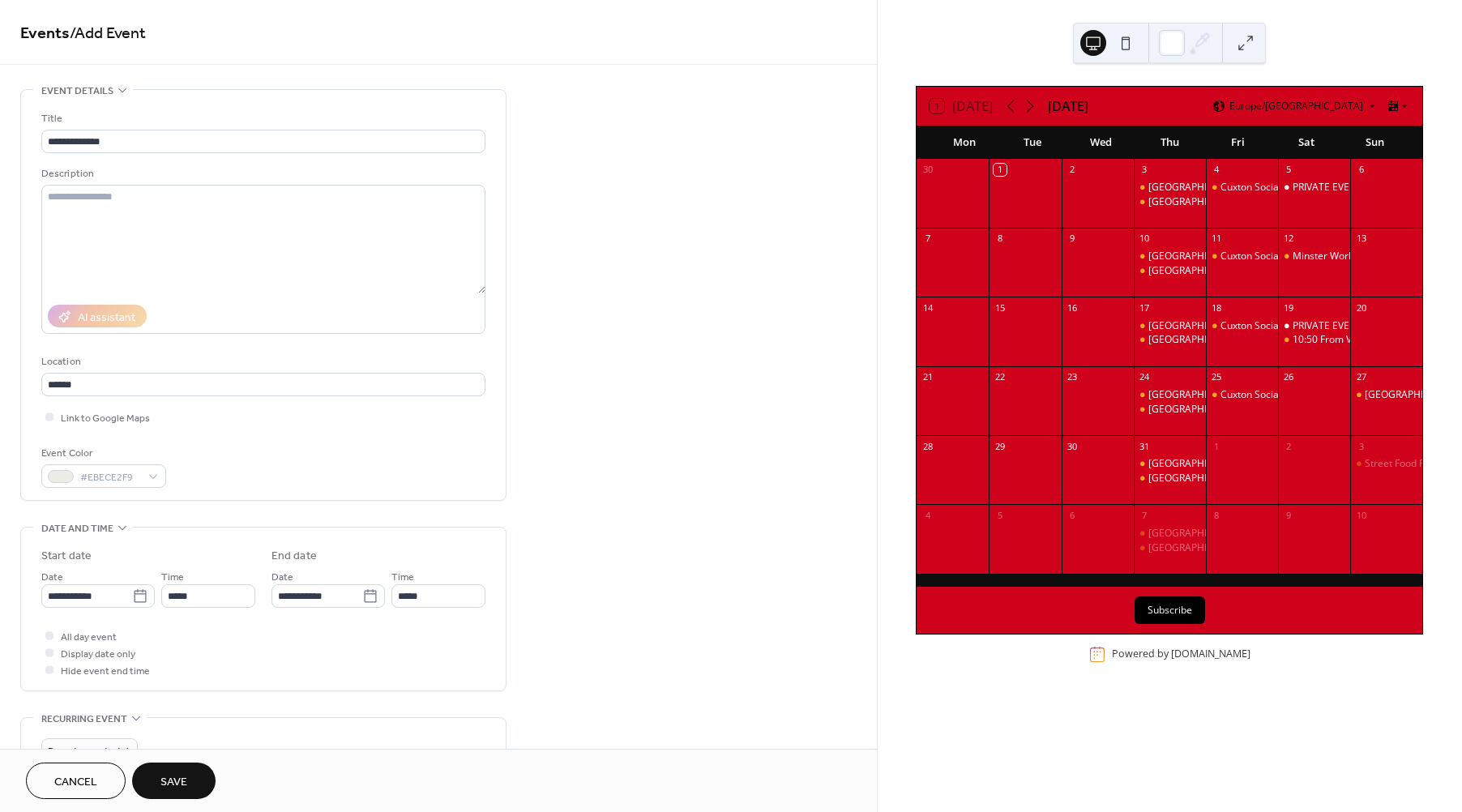drag, startPoint x: 591, startPoint y: 349, endPoint x: 128, endPoint y: 501, distance: 487.31202 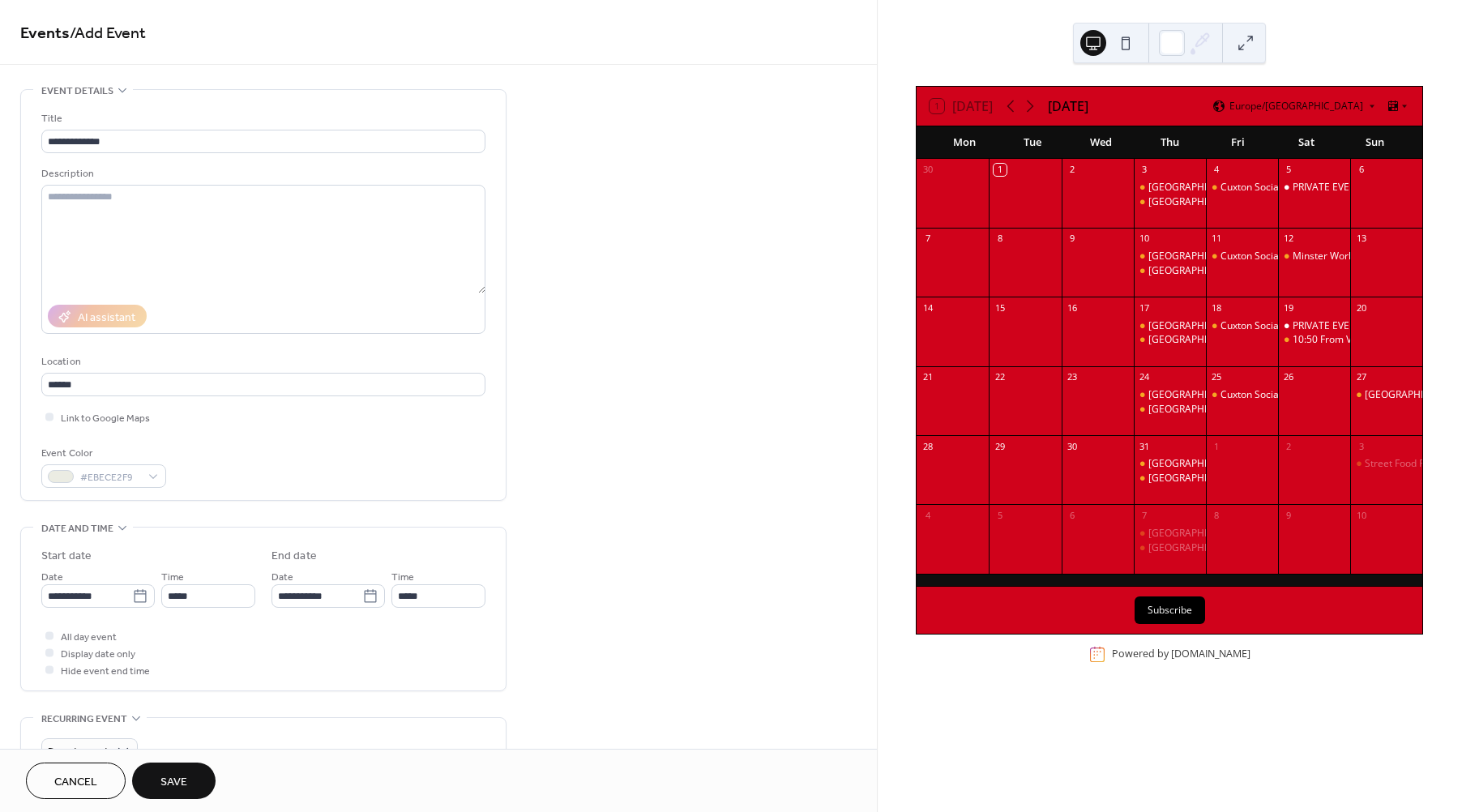 click on "**********" at bounding box center [263, 575] 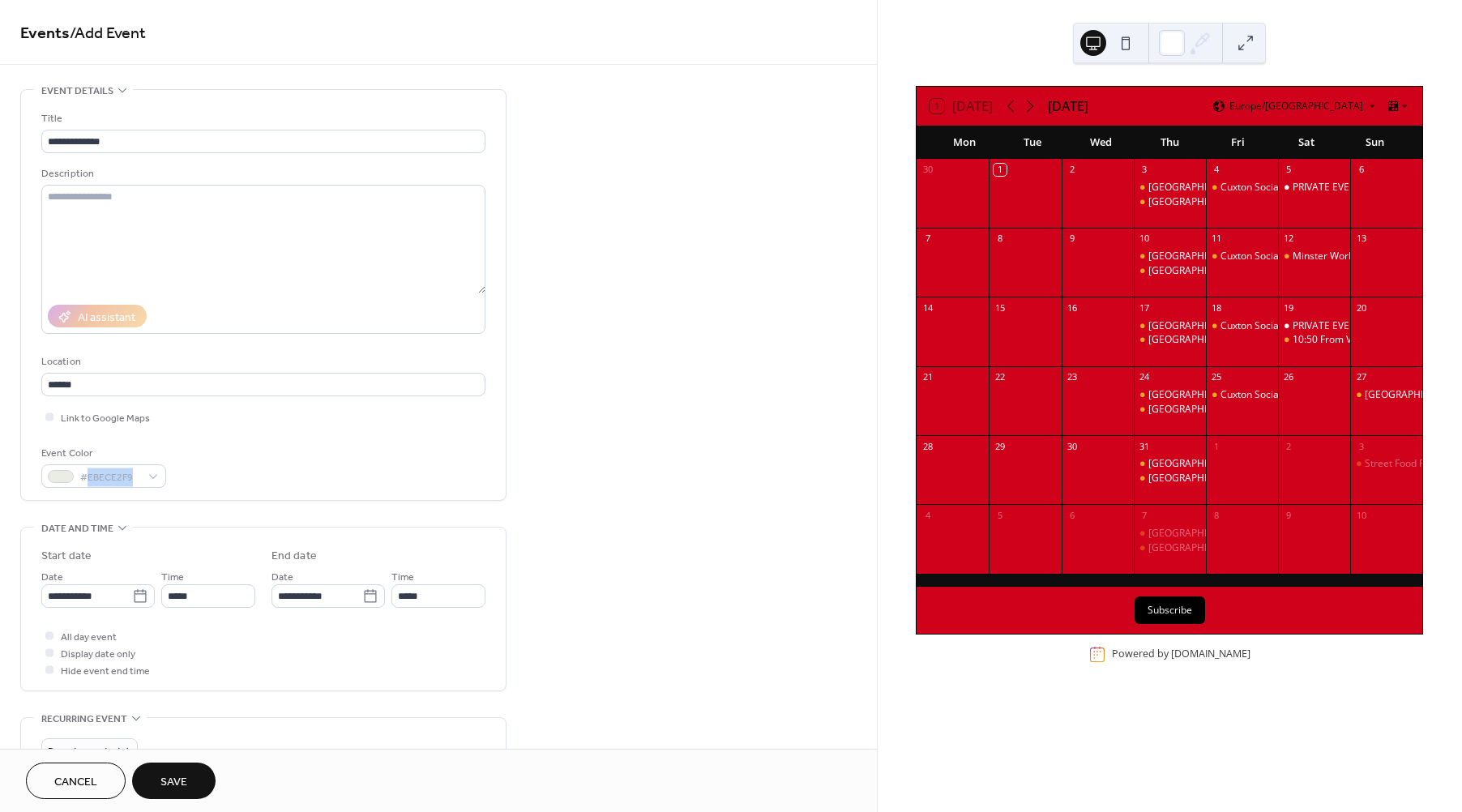click on "**********" at bounding box center [263, 575] 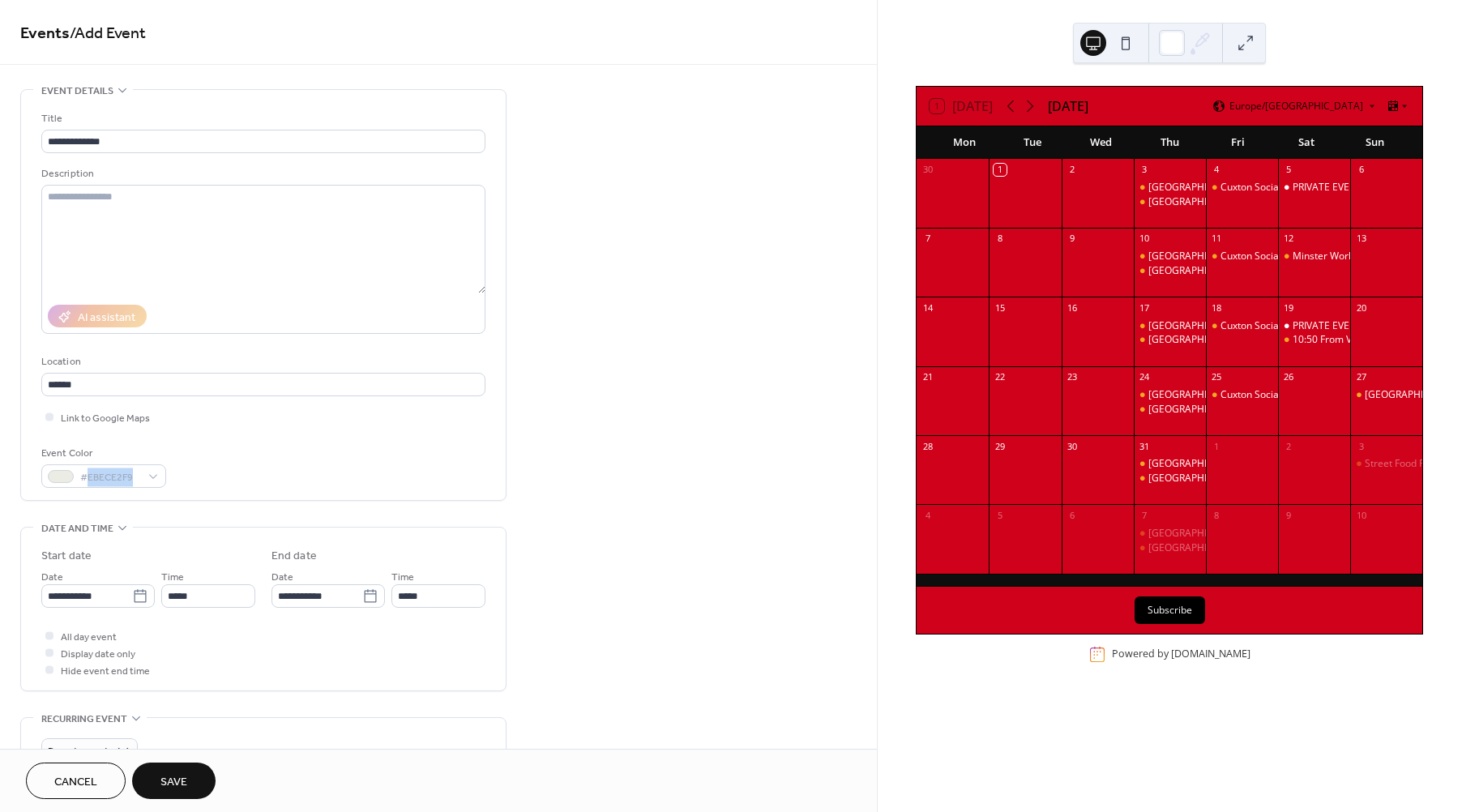 click on "**********" at bounding box center [263, 575] 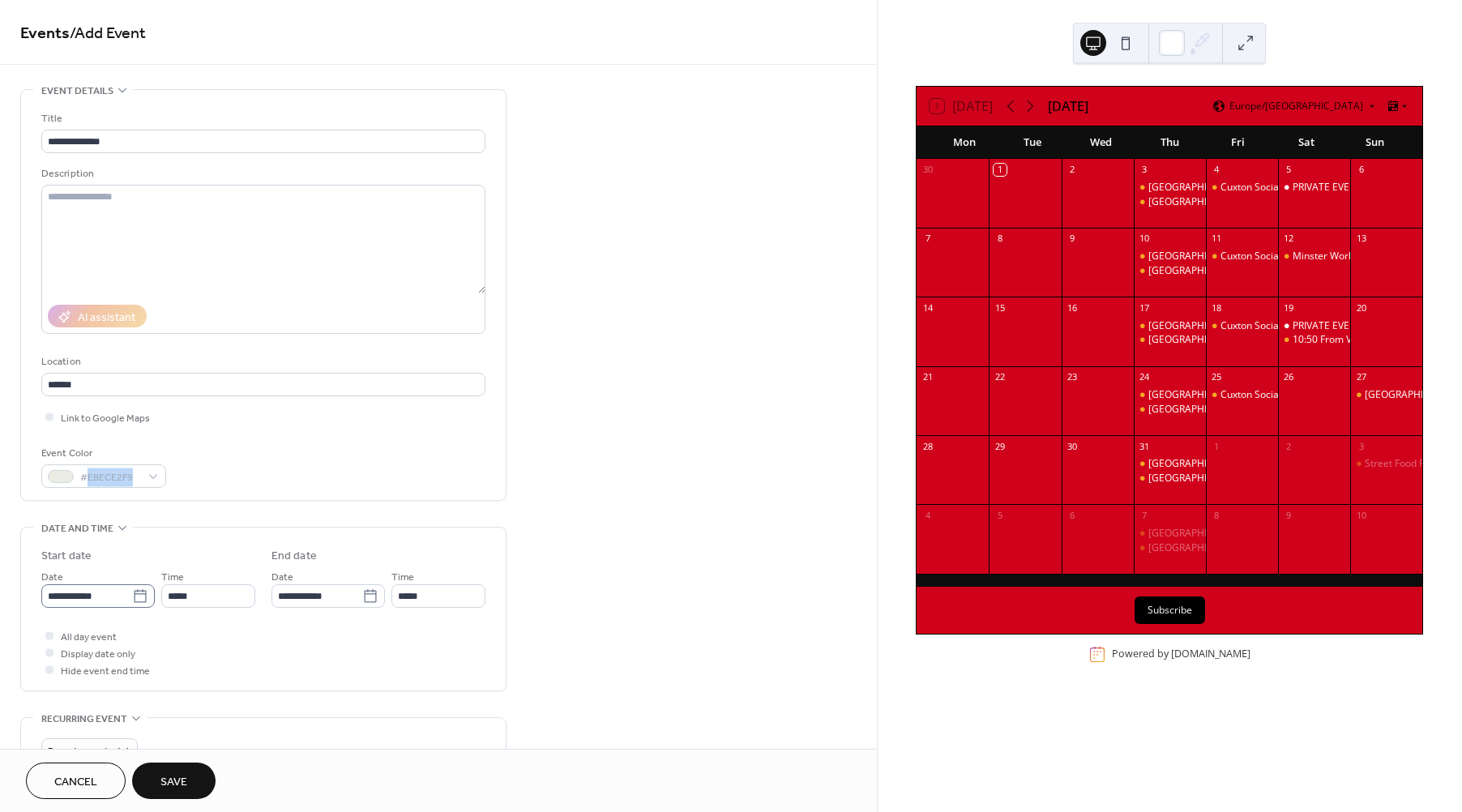 click 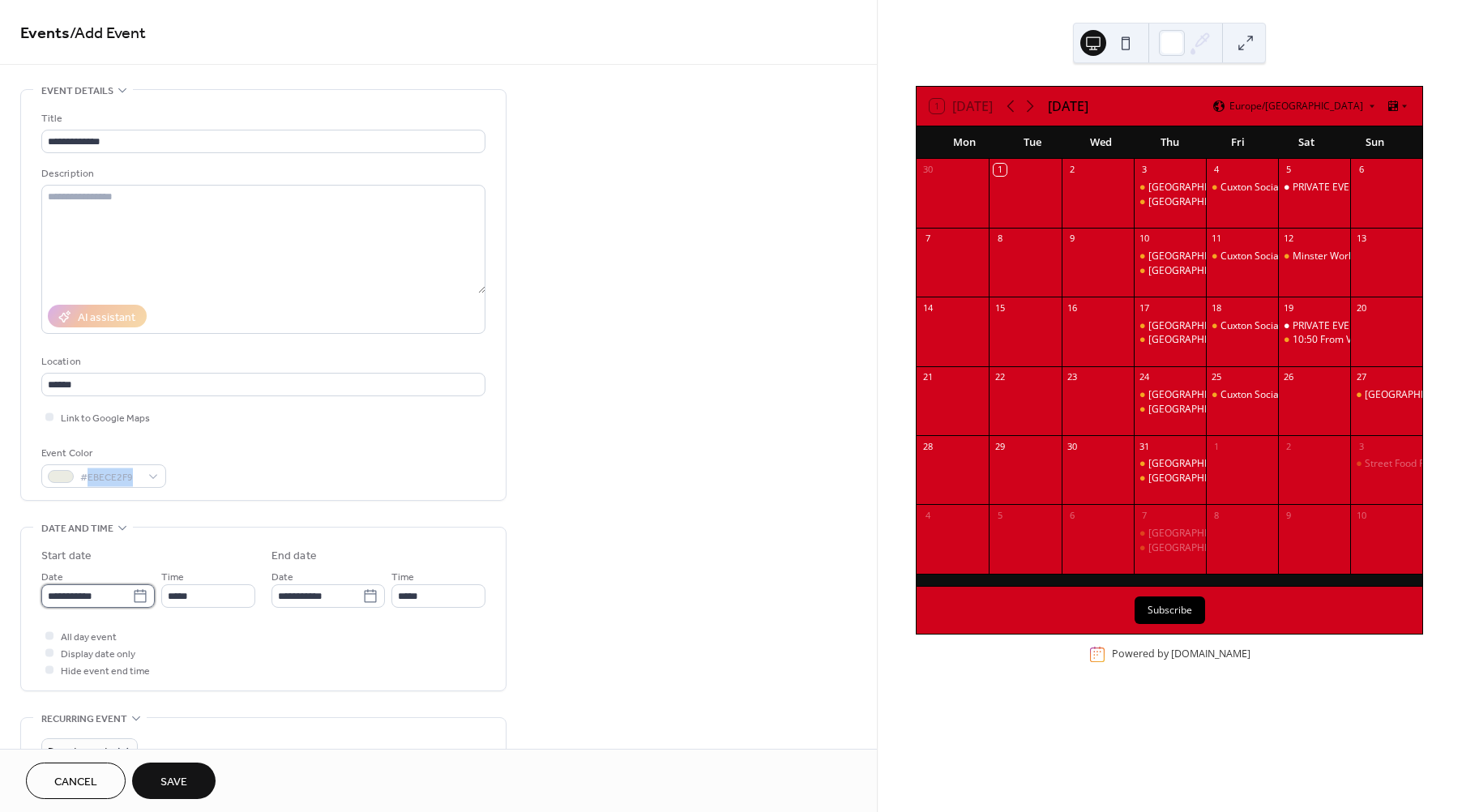 click on "**********" at bounding box center (87, 596) 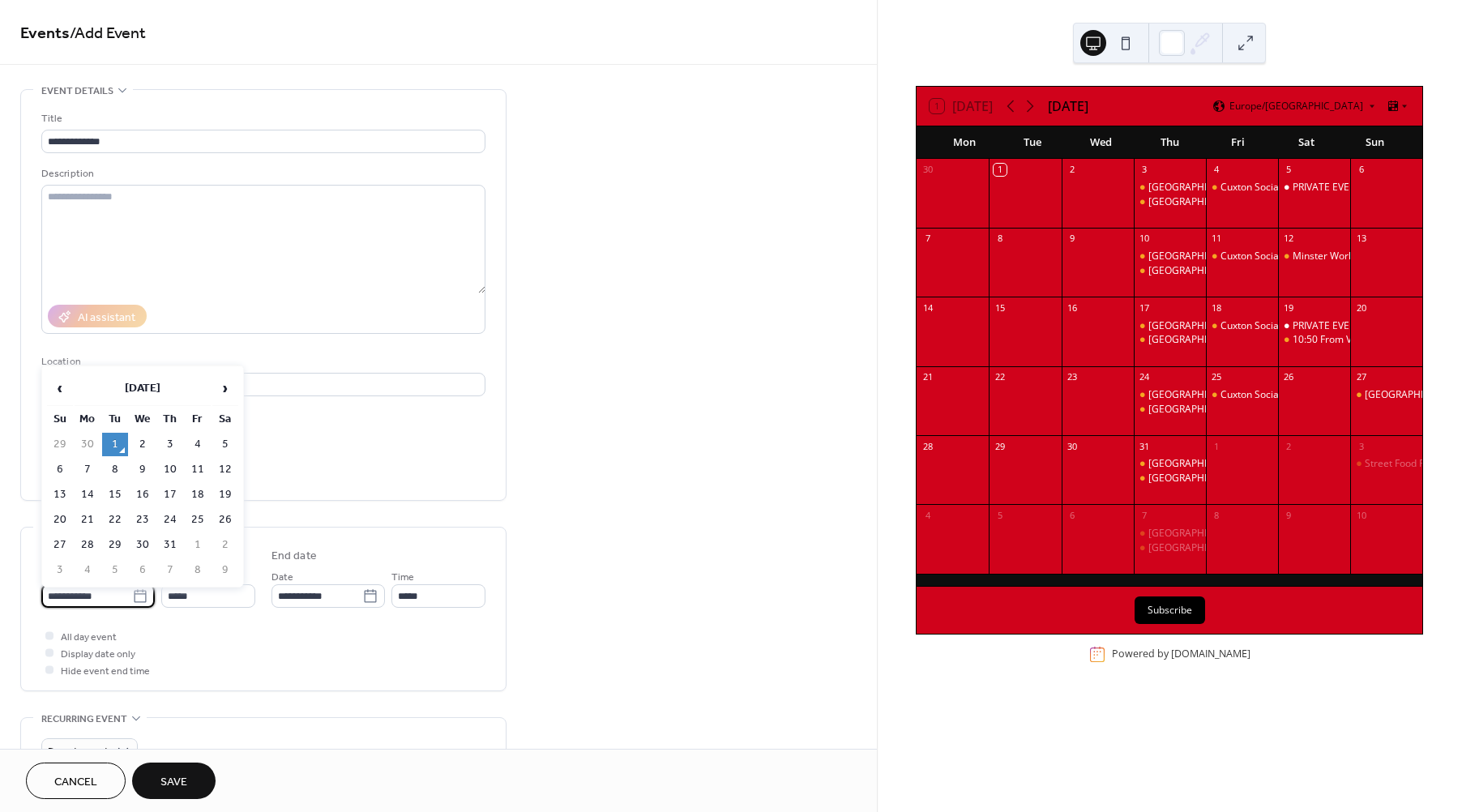 drag, startPoint x: 138, startPoint y: 595, endPoint x: 97, endPoint y: 592, distance: 41.10961 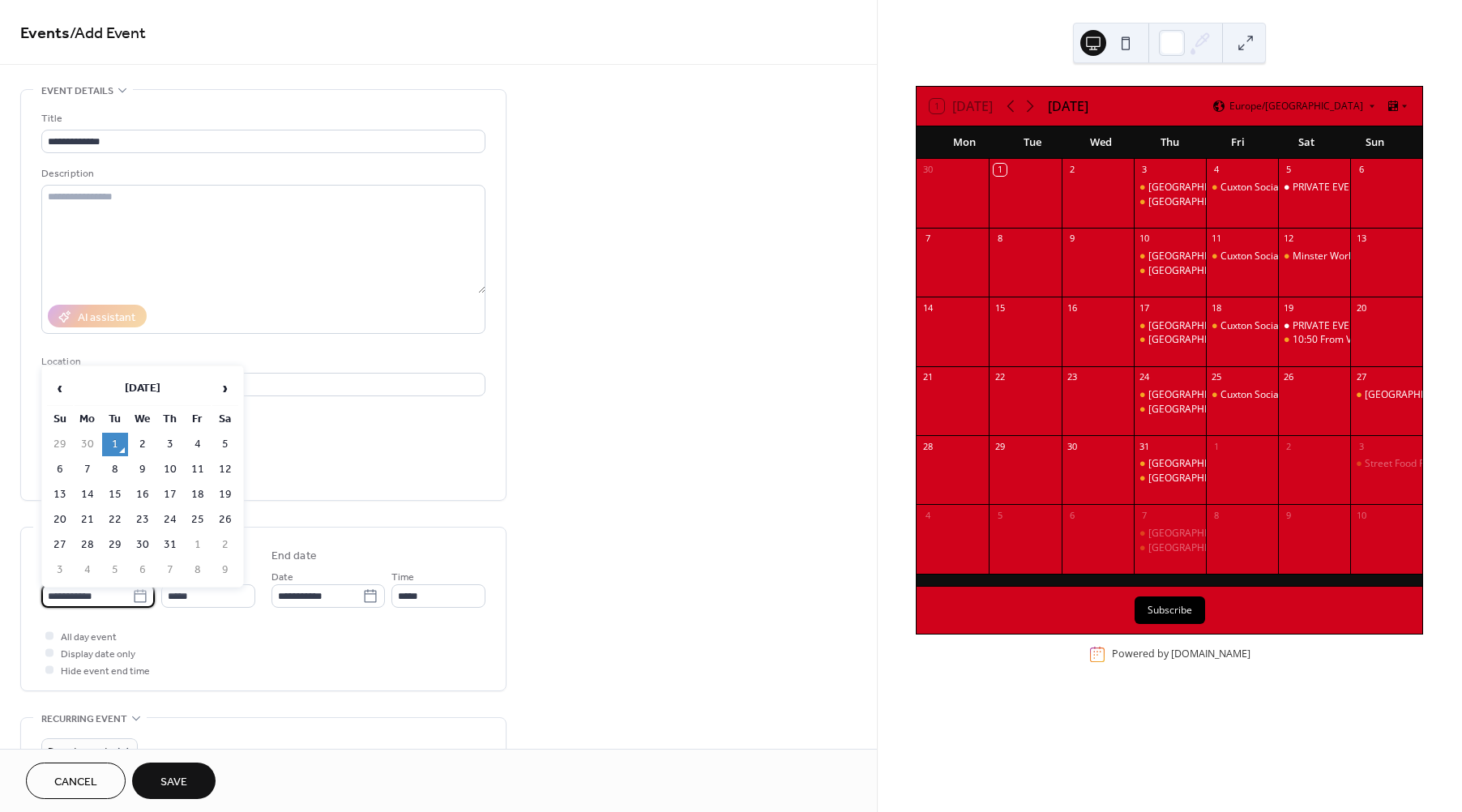 click on "**********" at bounding box center [87, 596] 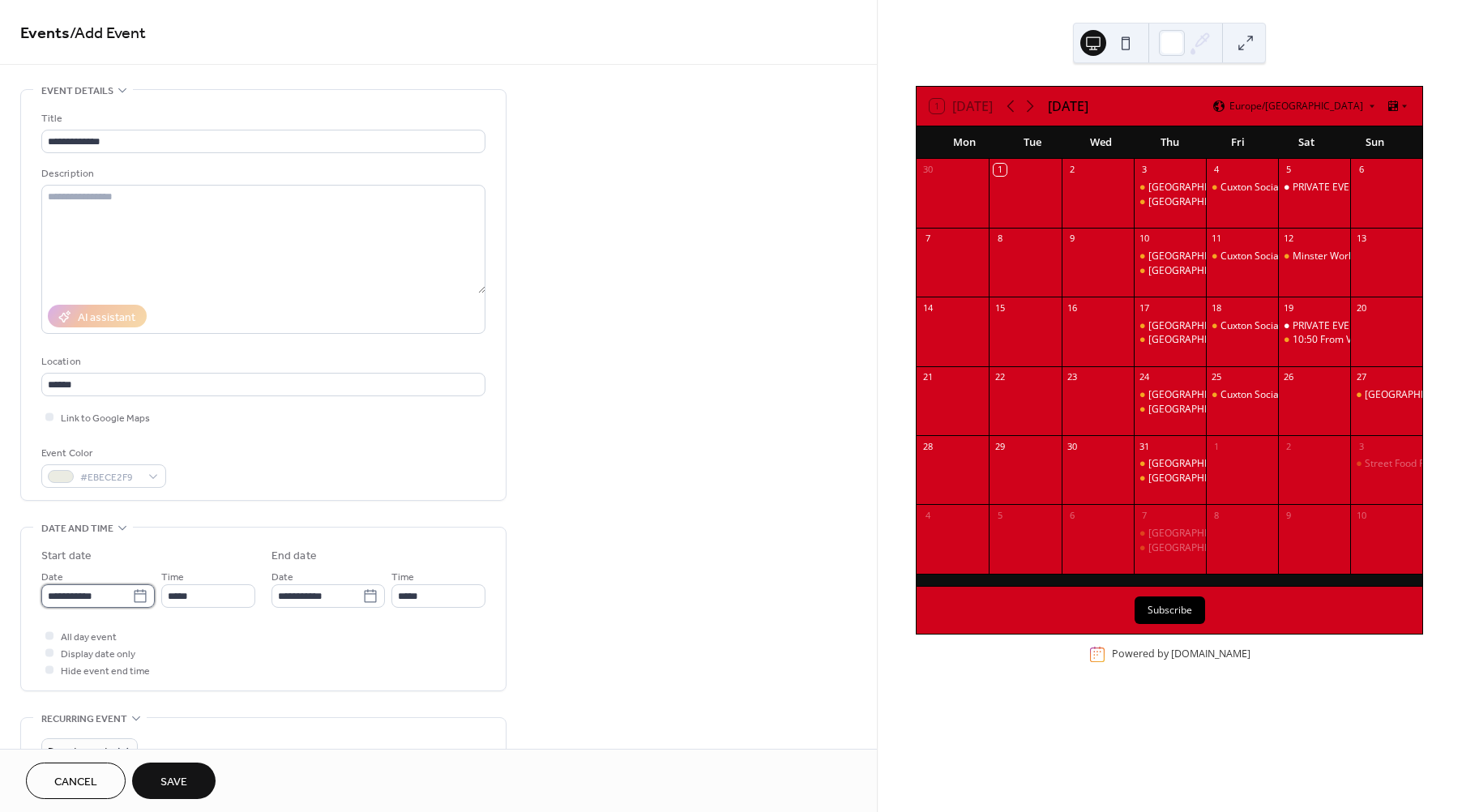 click on "**********" at bounding box center (87, 596) 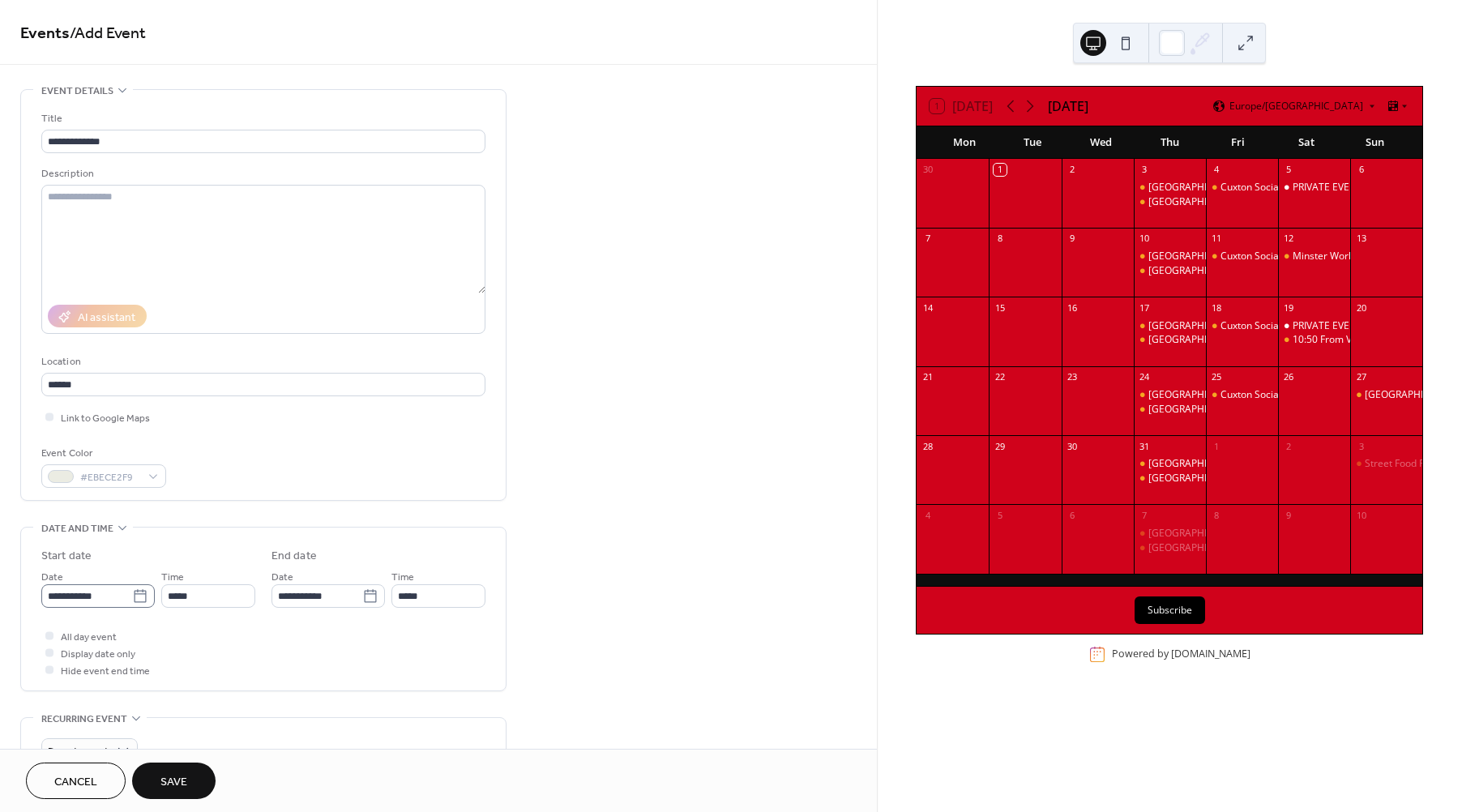 click 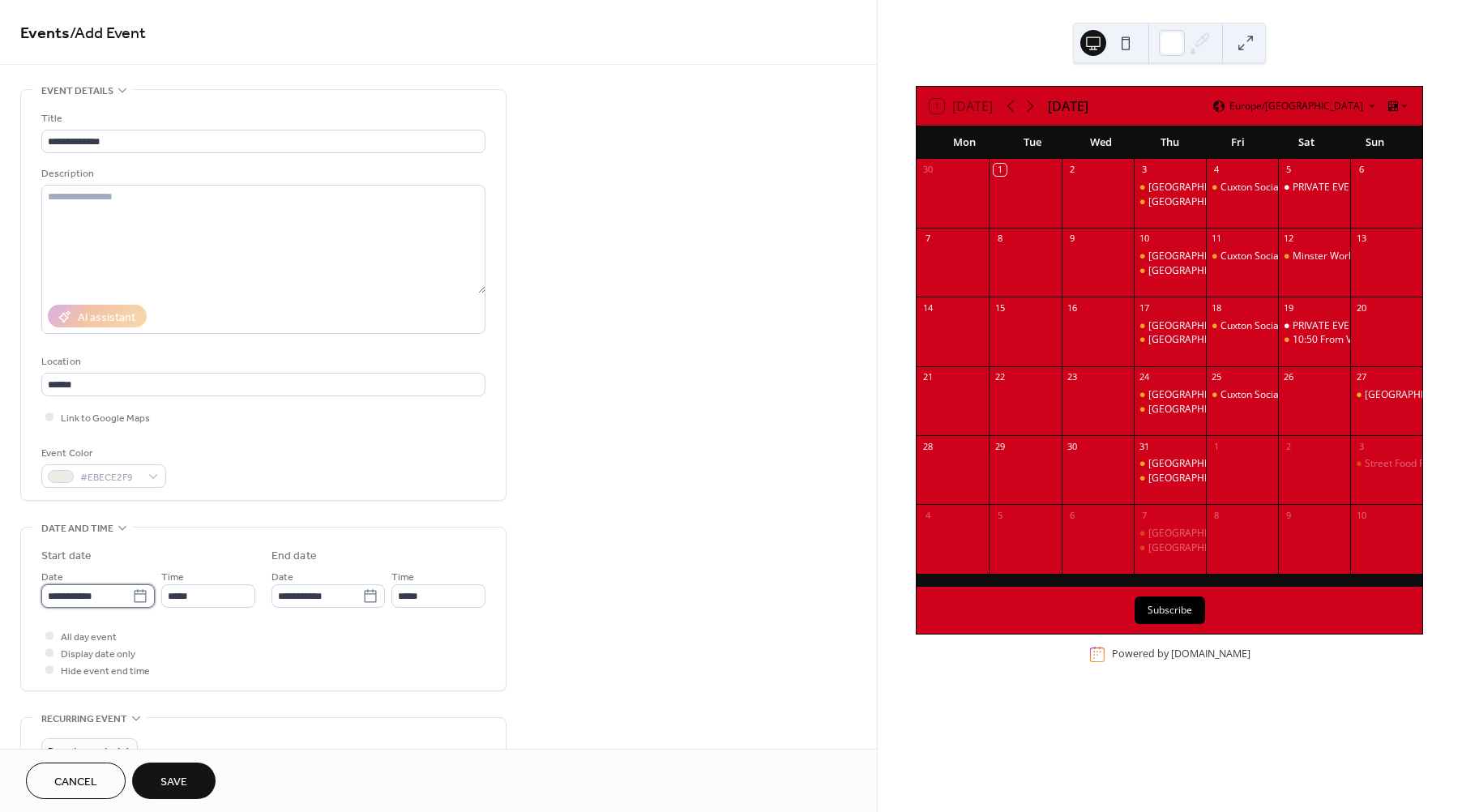 click on "**********" at bounding box center (87, 596) 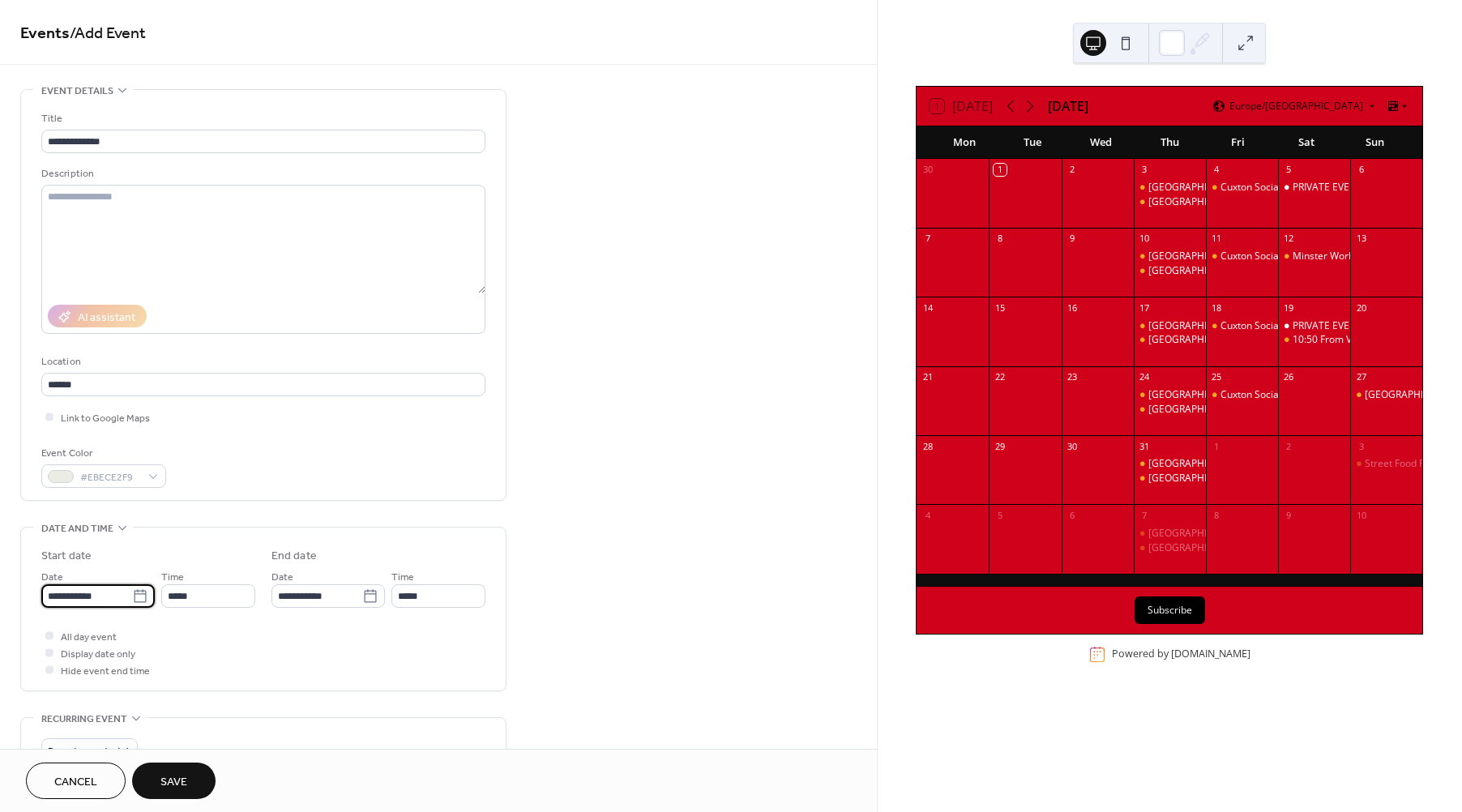 click on "**********" at bounding box center (263, 575) 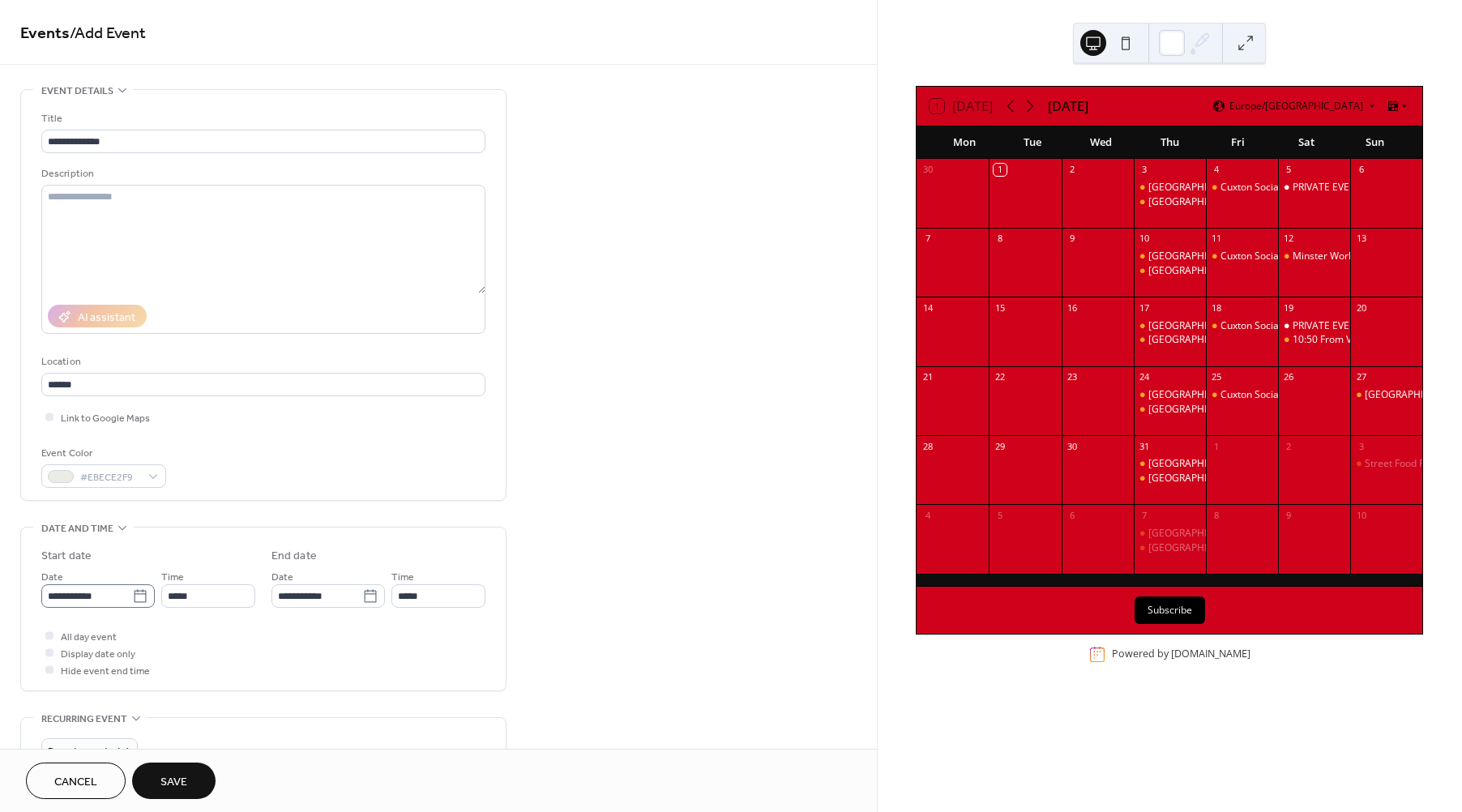 click on "**********" at bounding box center (263, 575) 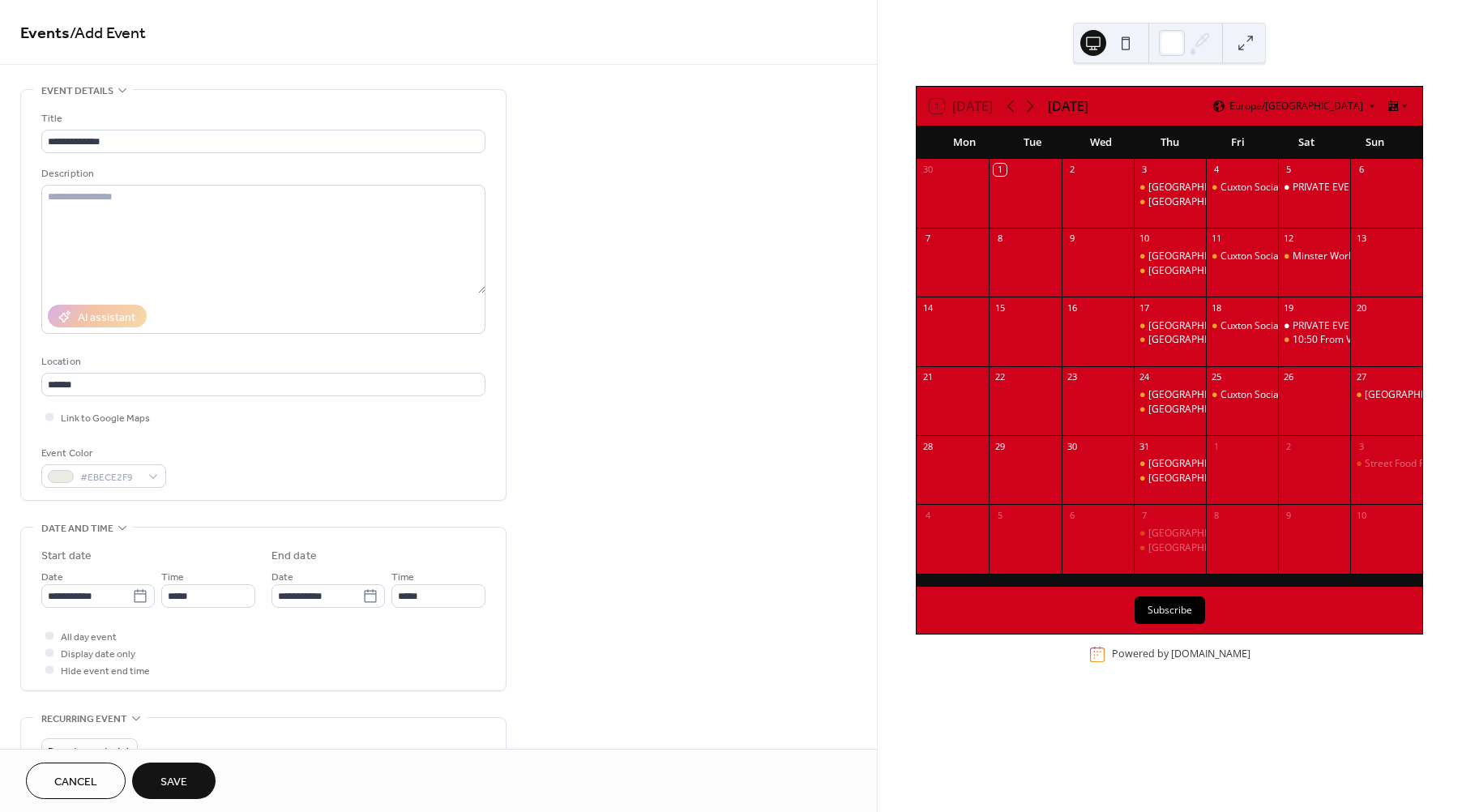 click 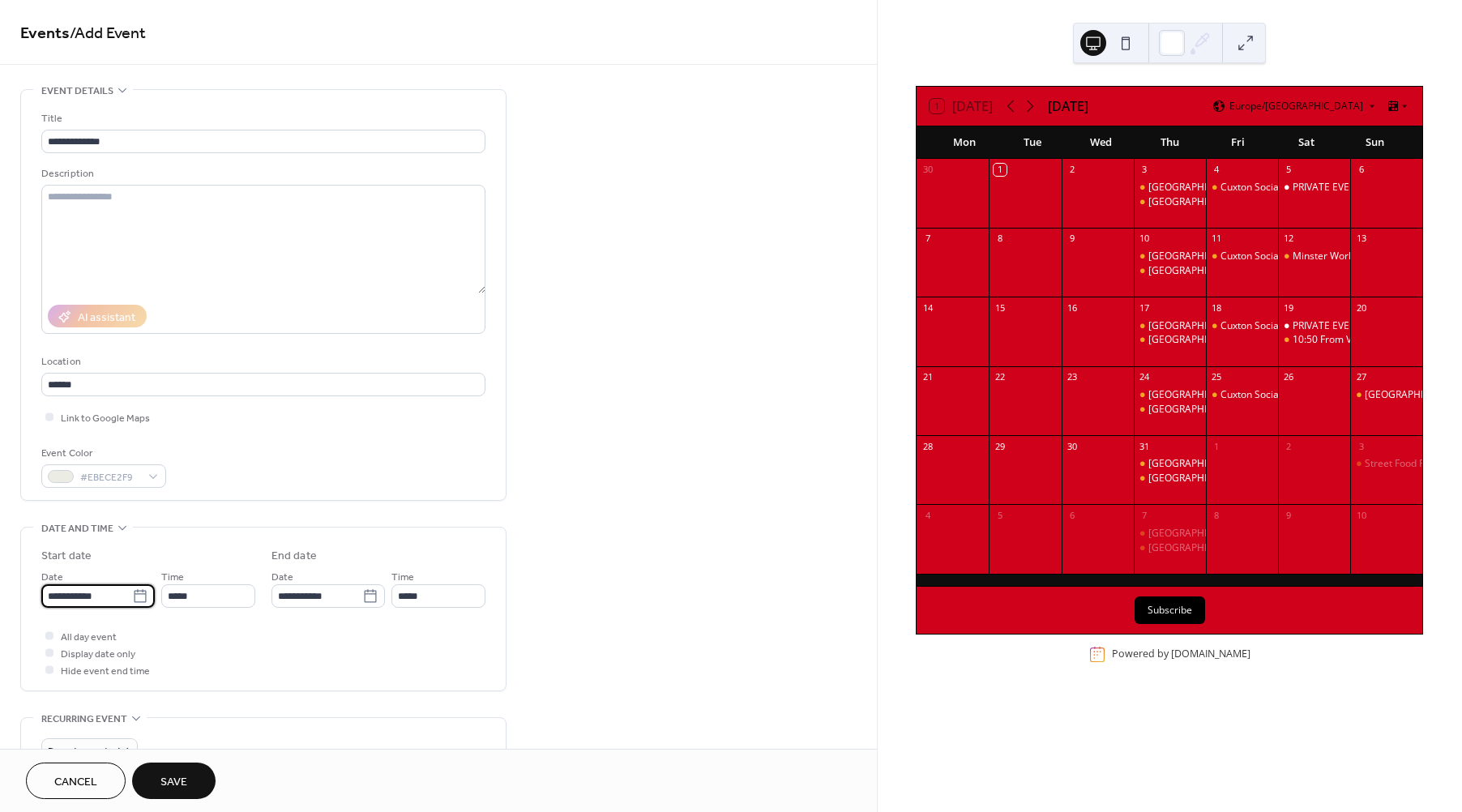 click on "**********" at bounding box center (87, 596) 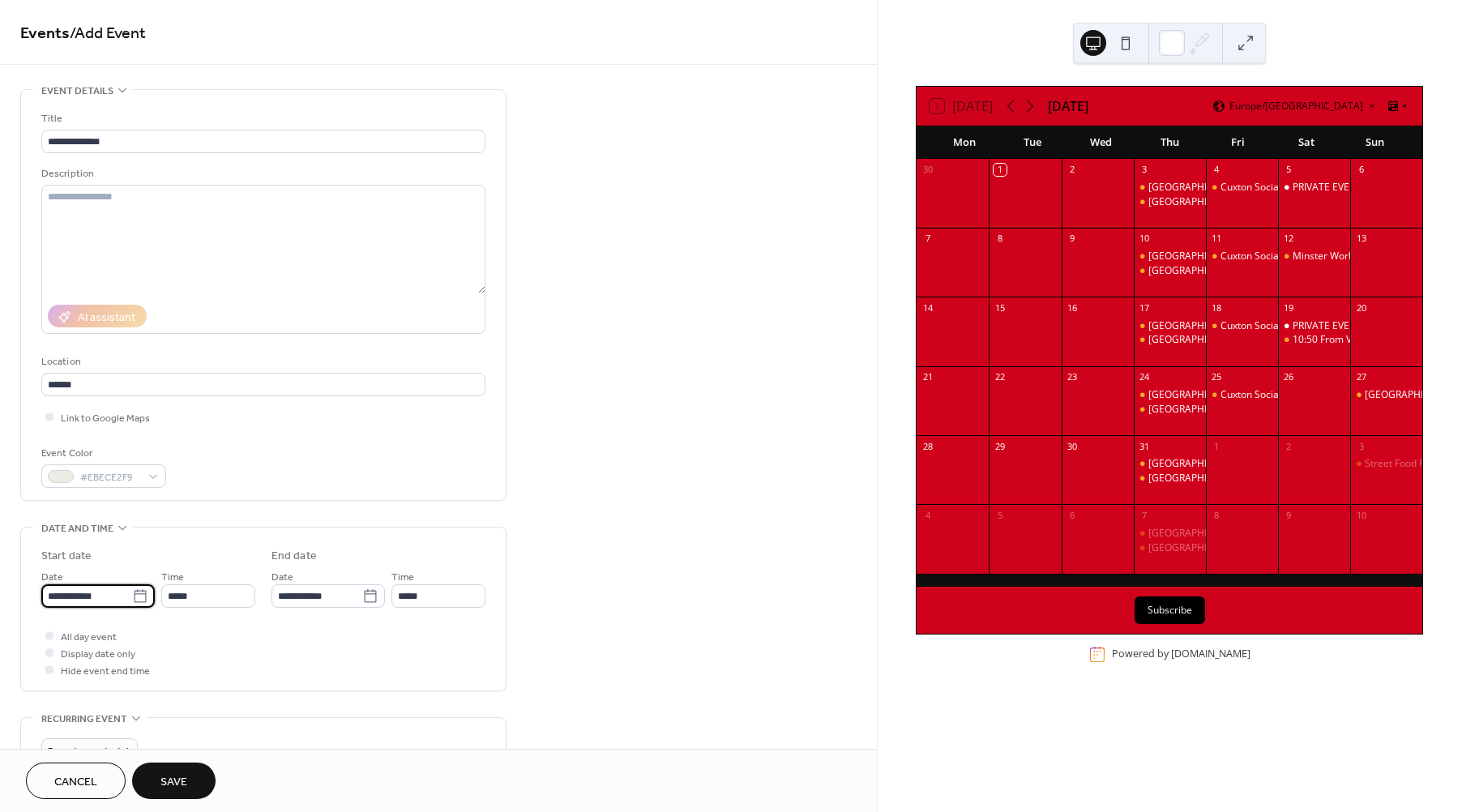 click 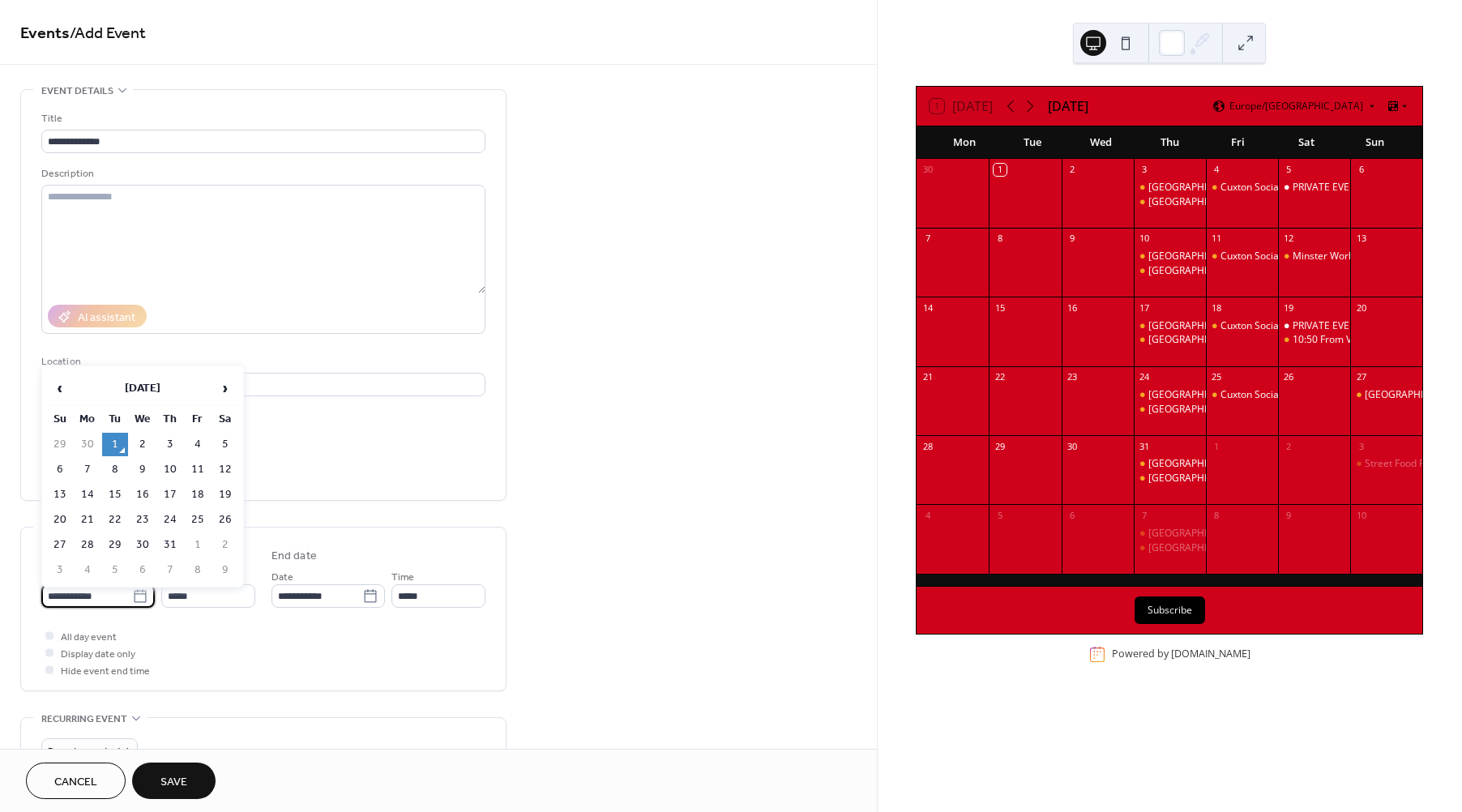 click 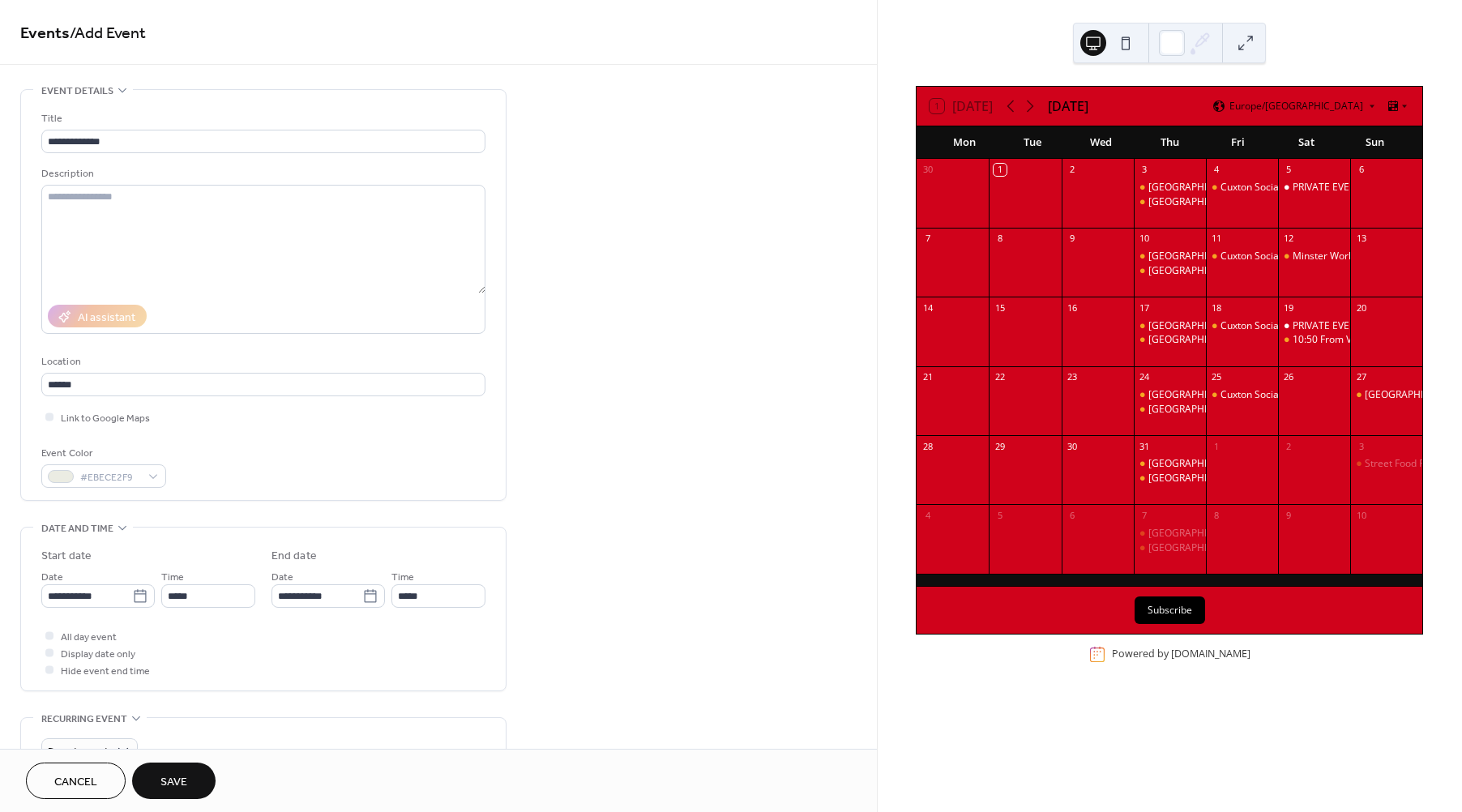 type on "**********" 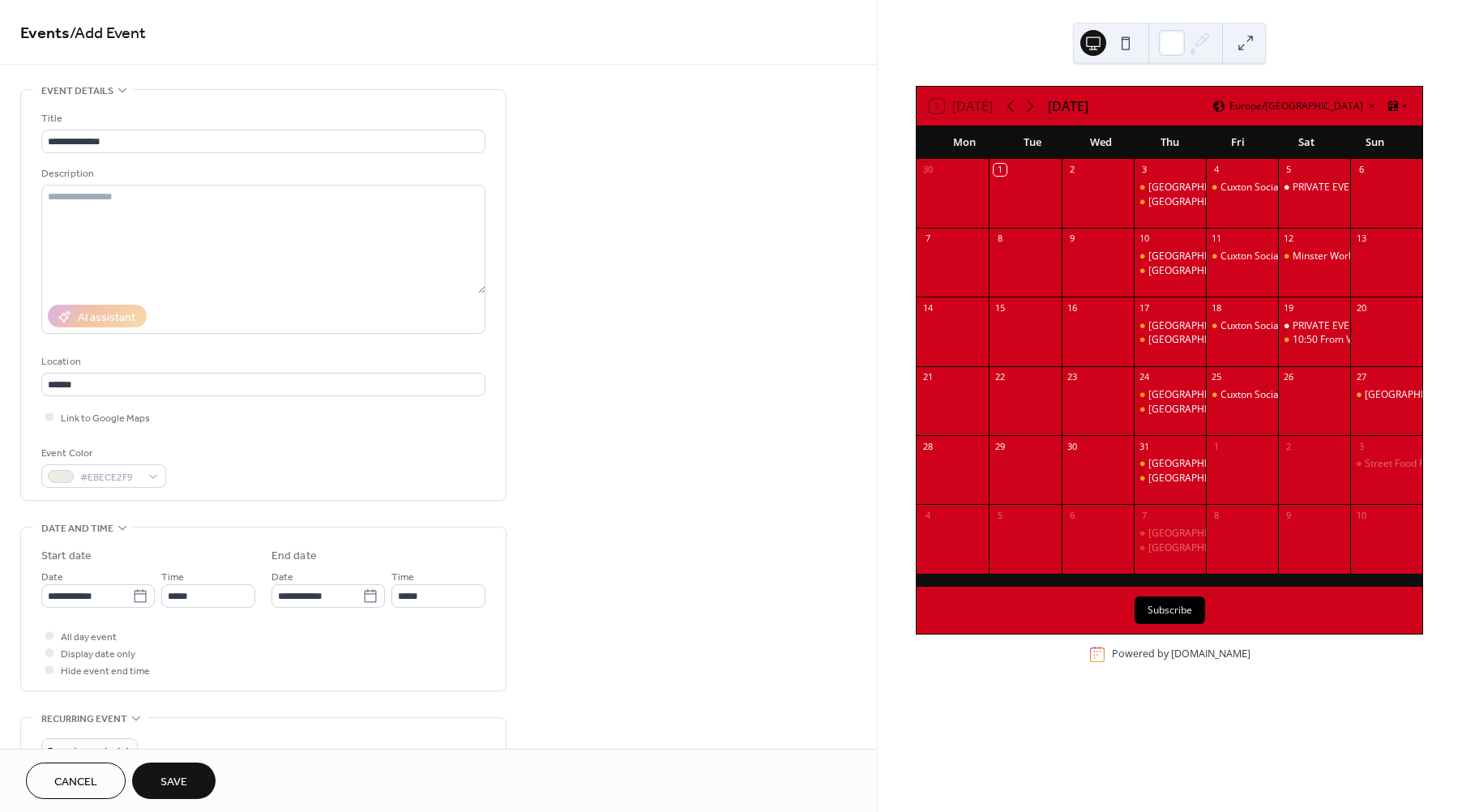 type on "**********" 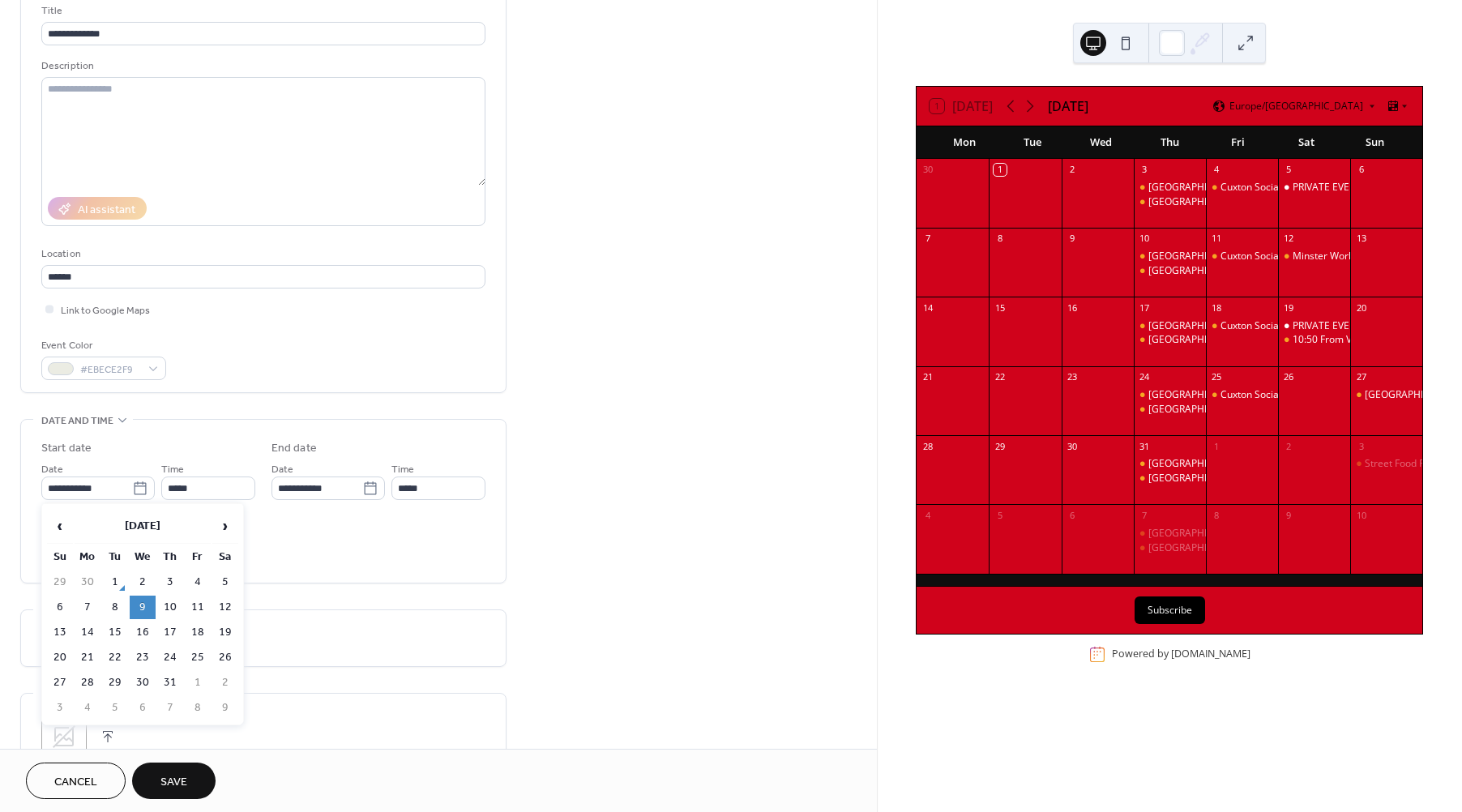 click 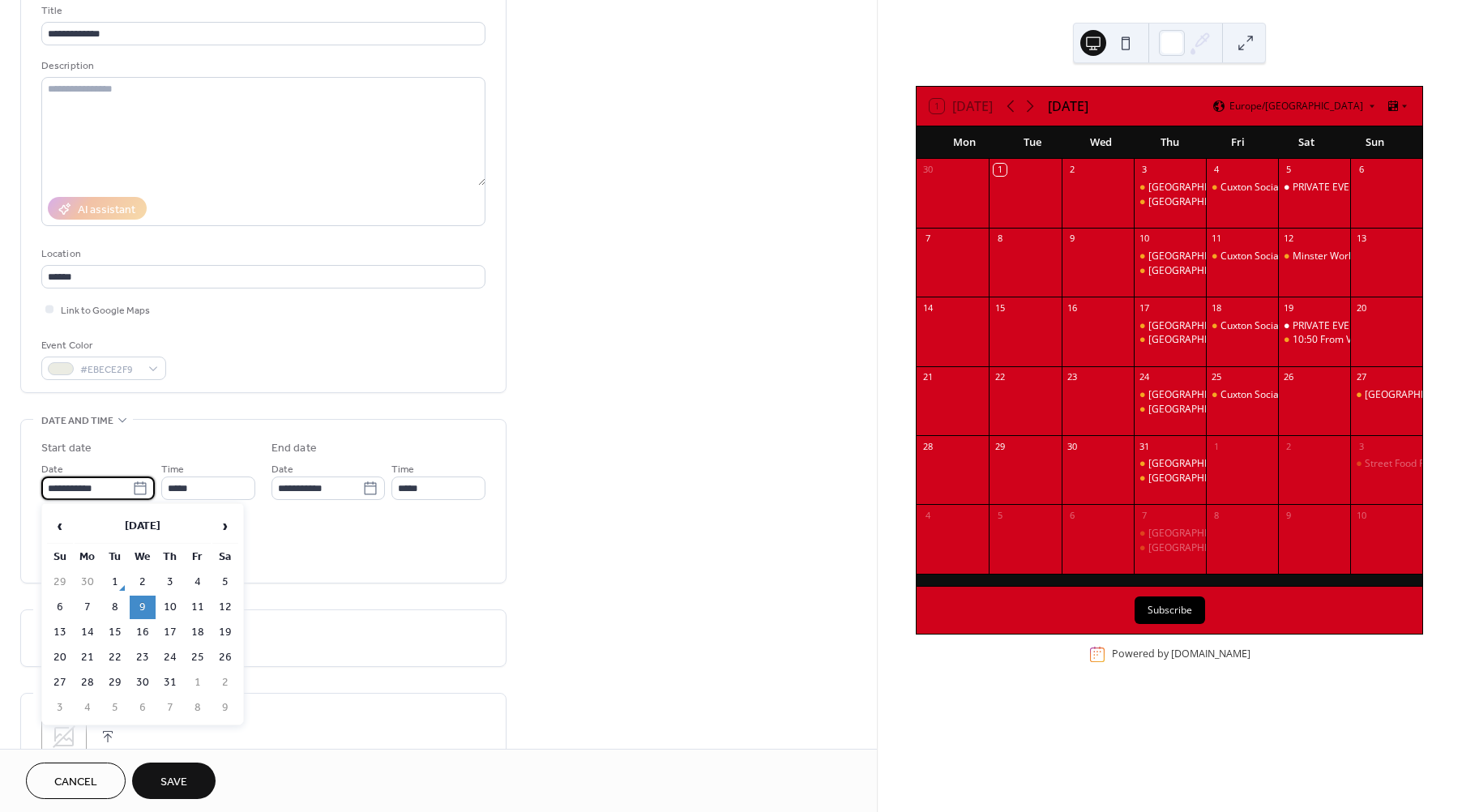click on "**********" at bounding box center [87, 488] 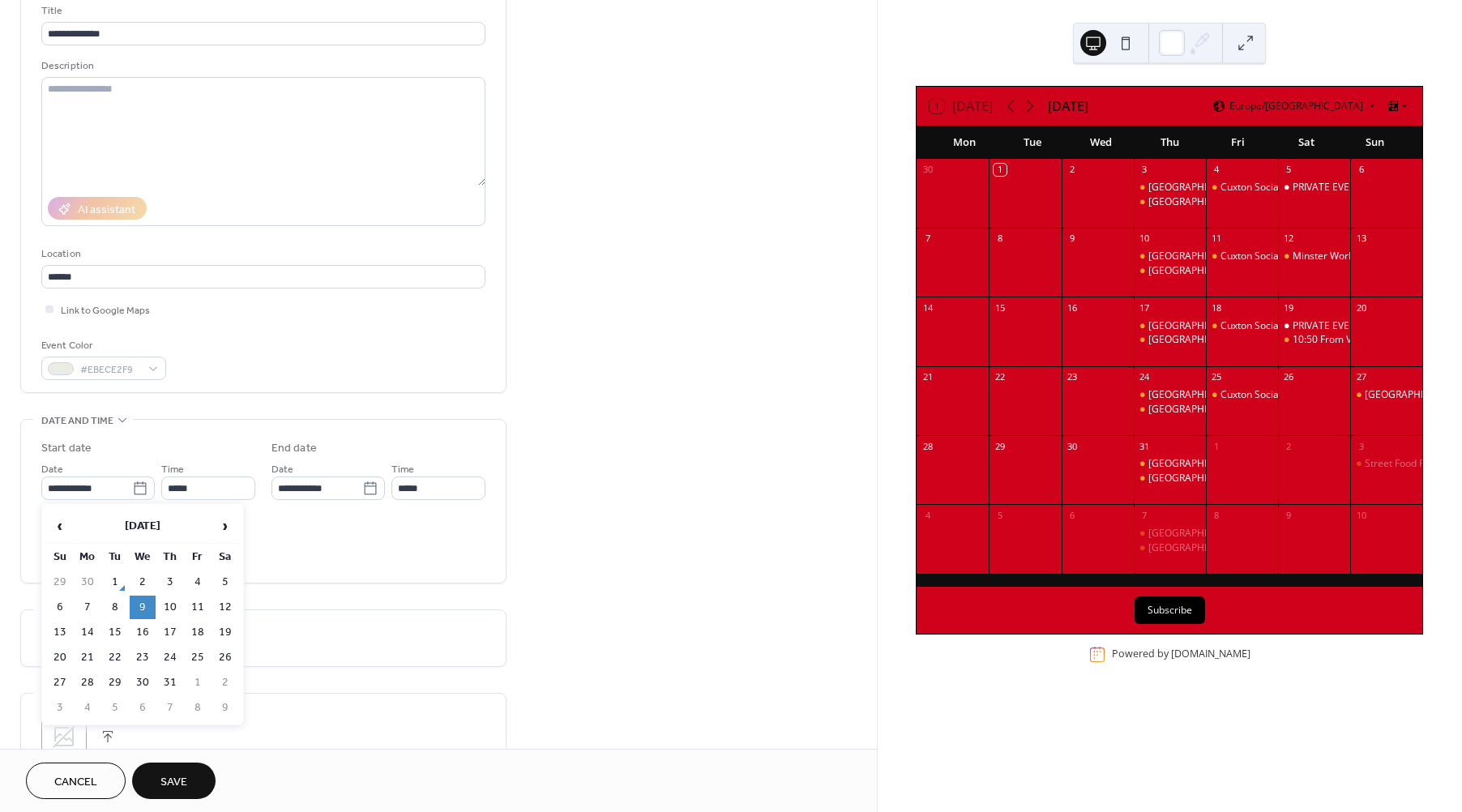click on "24" at bounding box center [170, 657] 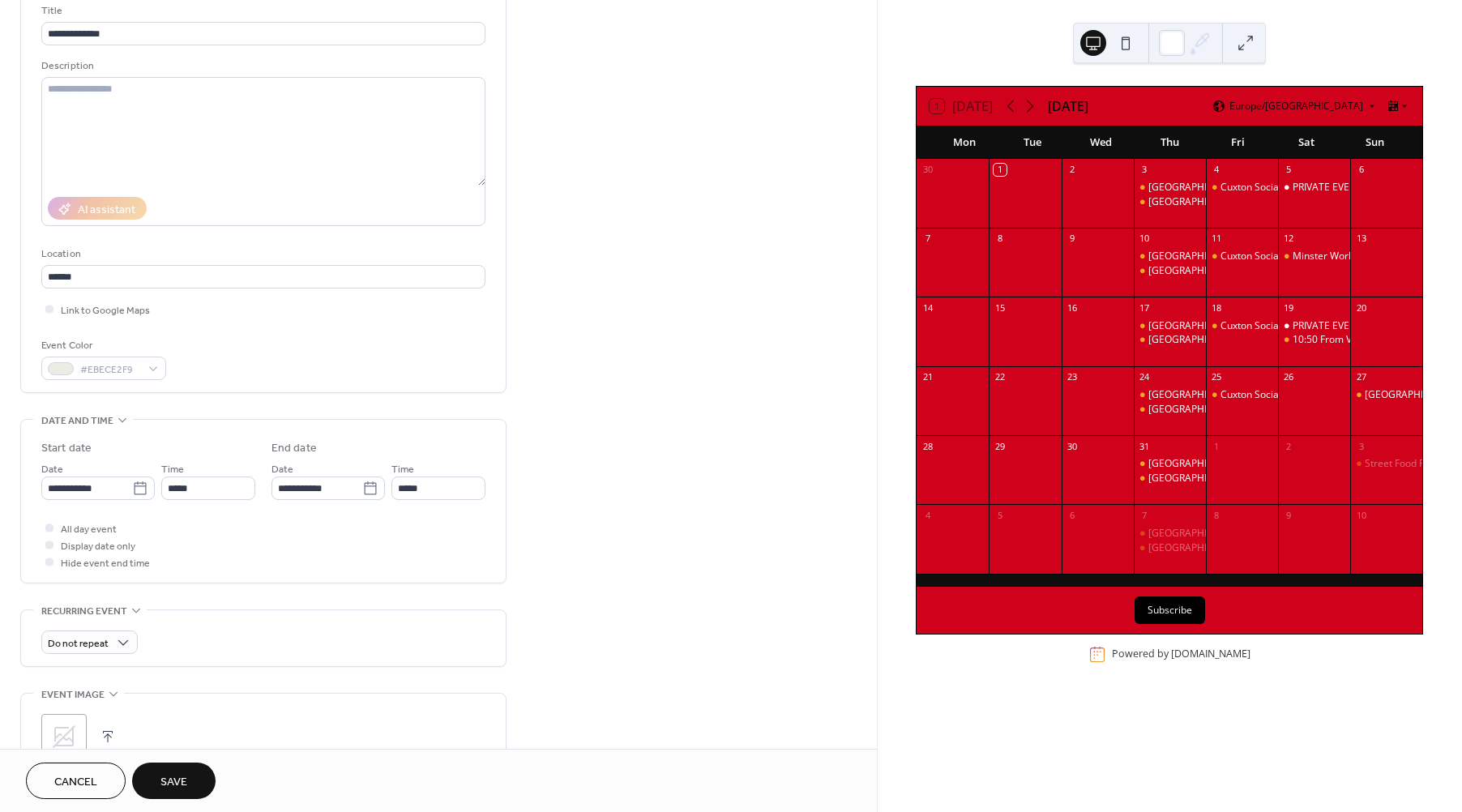 click on "Do not repeat" at bounding box center (263, 638) 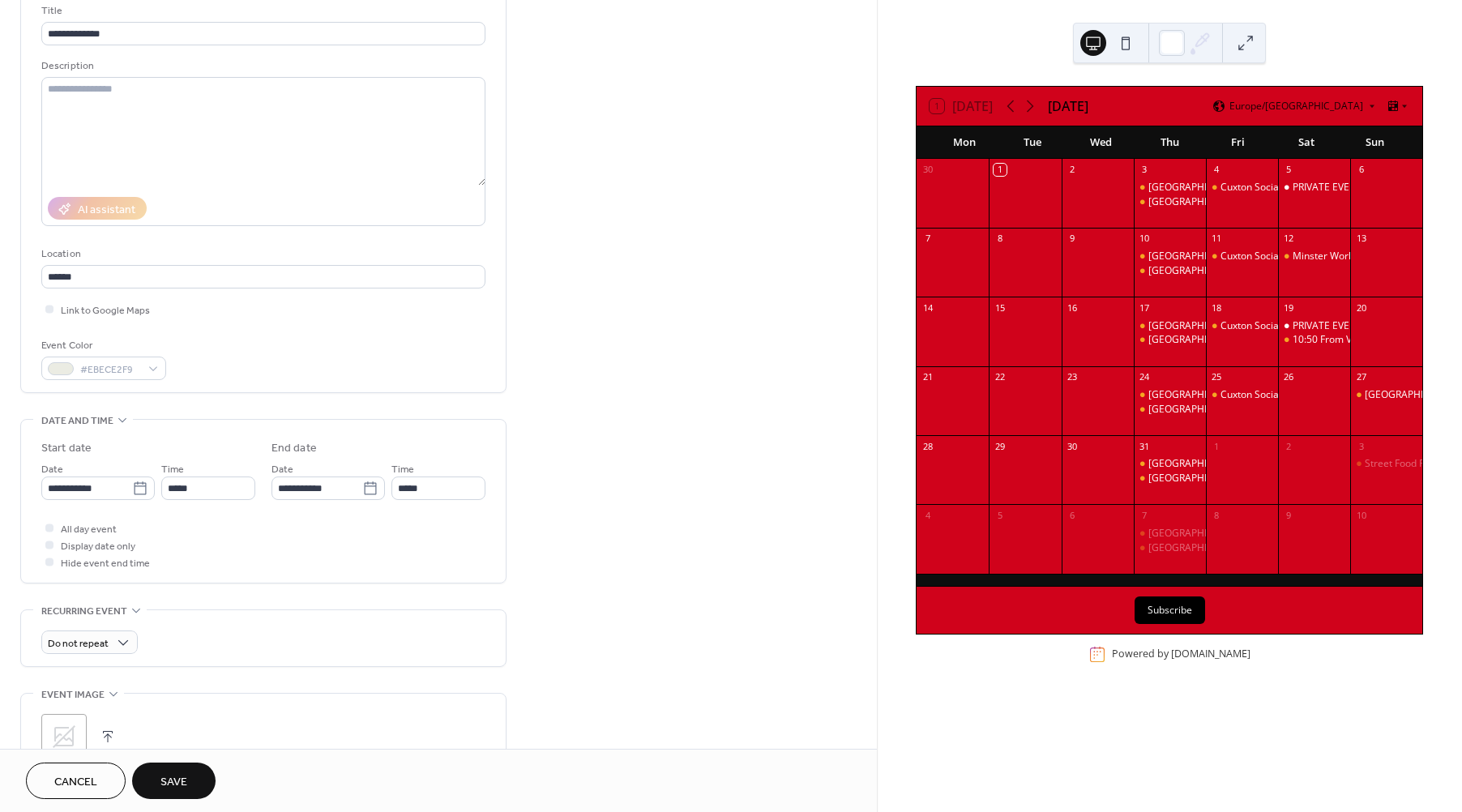 type on "**********" 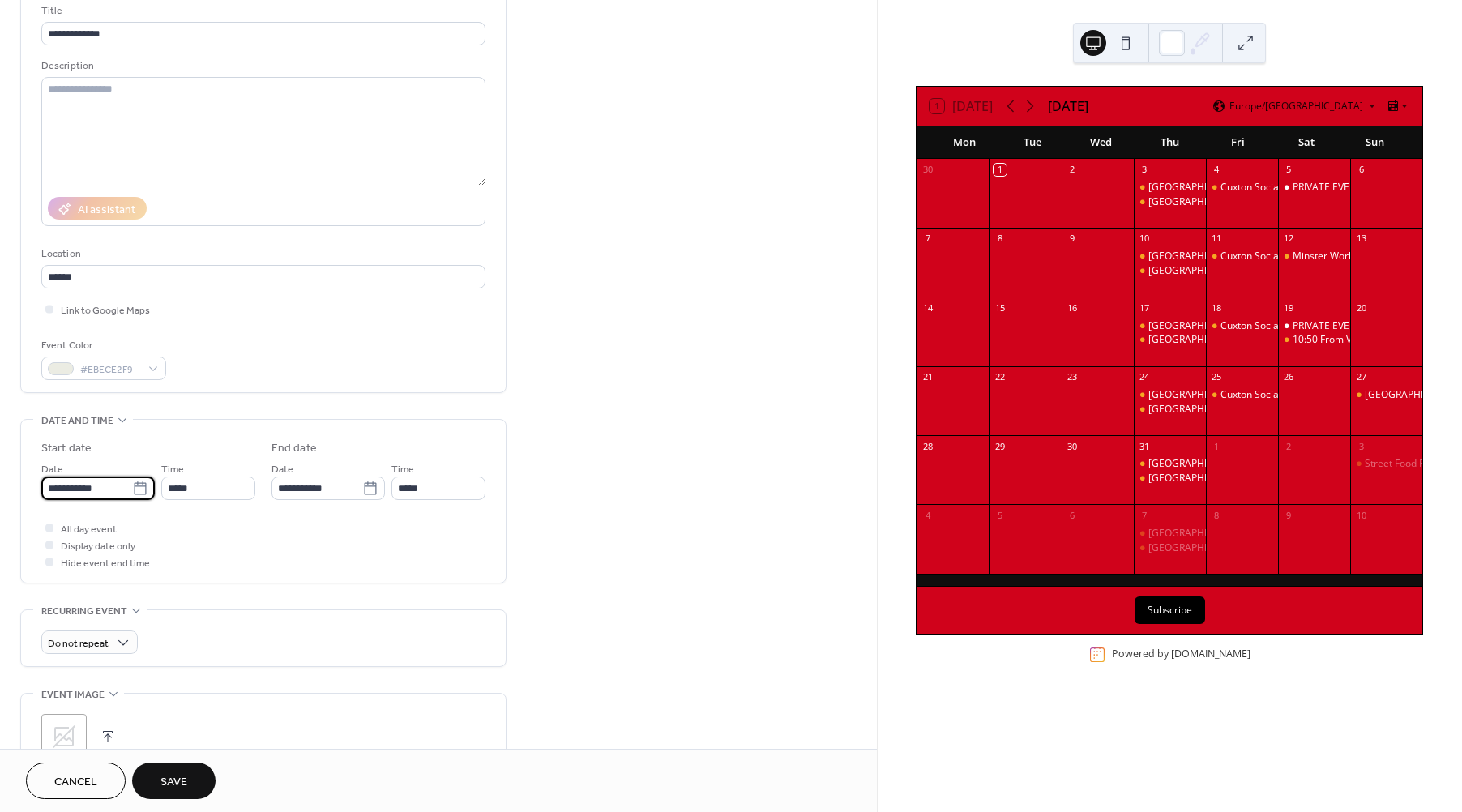 click on "**********" at bounding box center [263, 501] 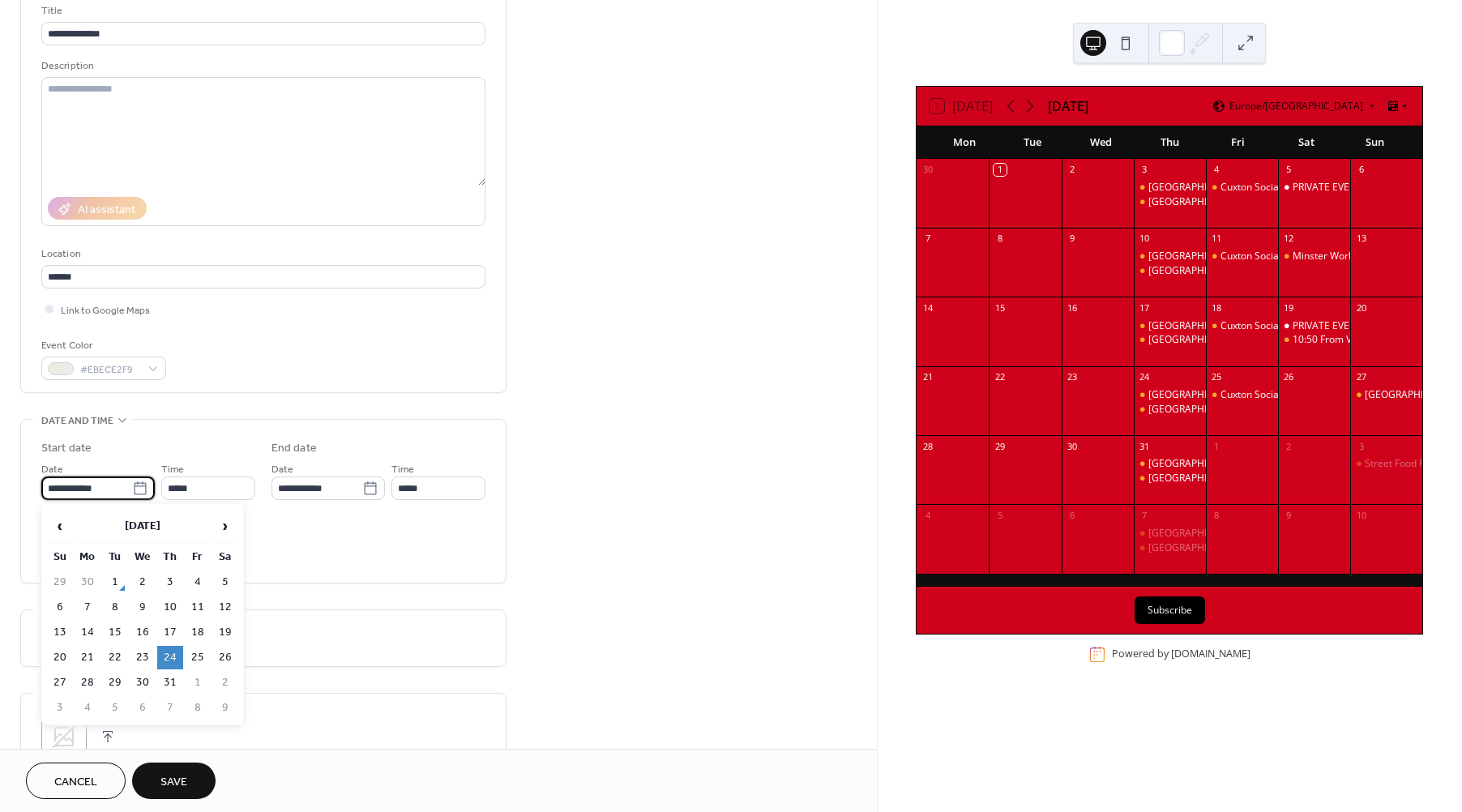 click on "**********" at bounding box center [87, 488] 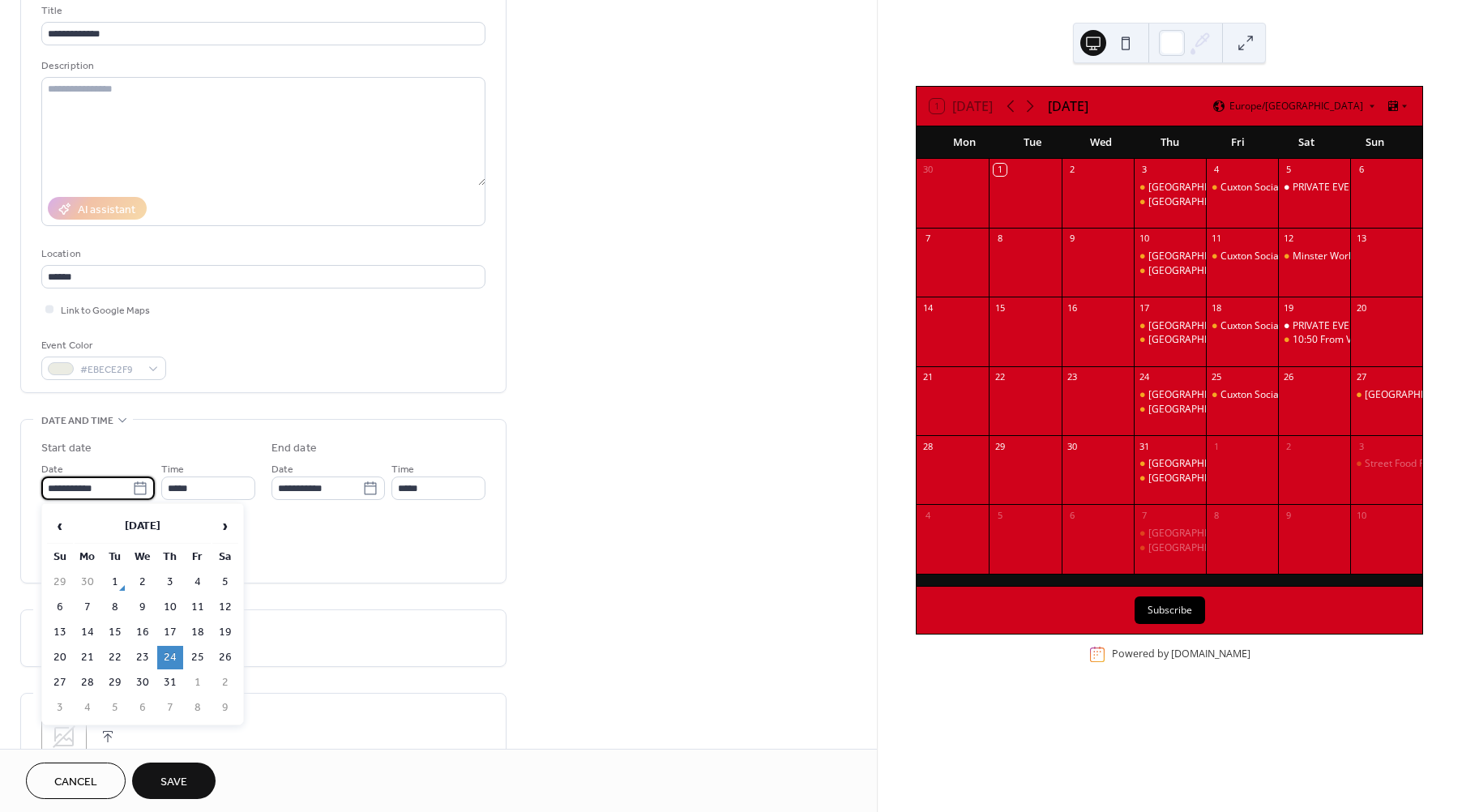 drag, startPoint x: 33, startPoint y: 479, endPoint x: 52, endPoint y: 486, distance: 20.248457 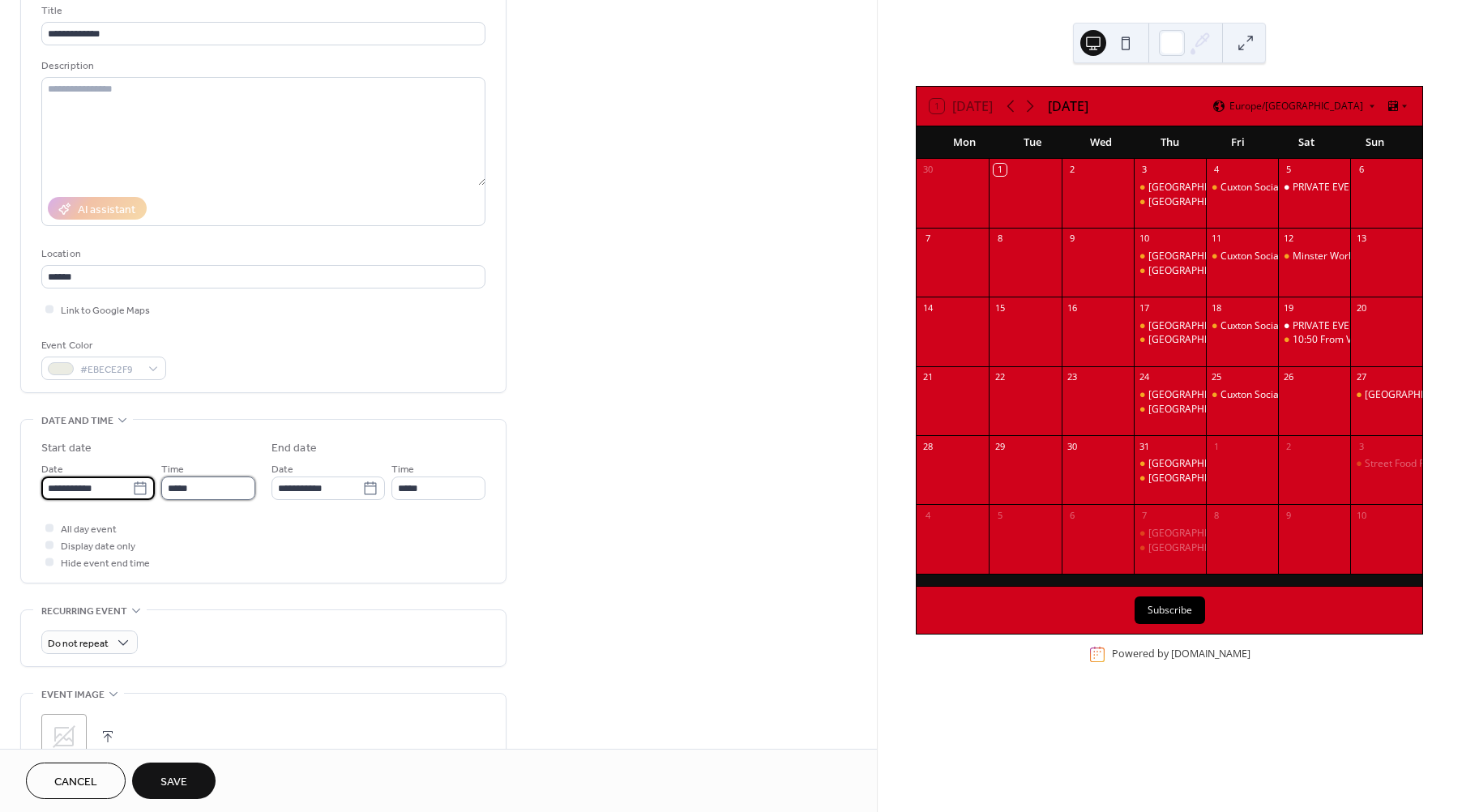 click on "*****" at bounding box center (208, 488) 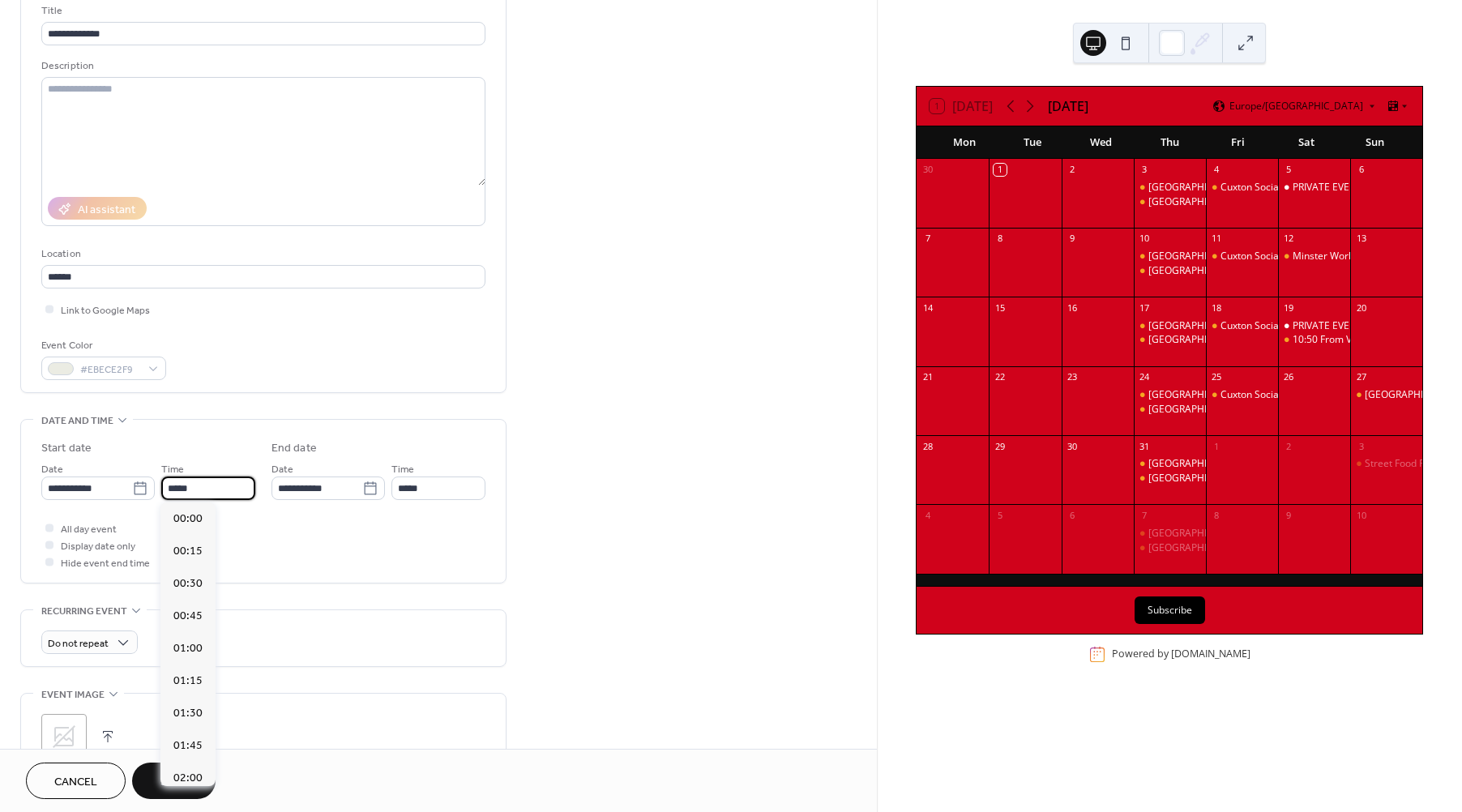 scroll, scrollTop: 1577, scrollLeft: 0, axis: vertical 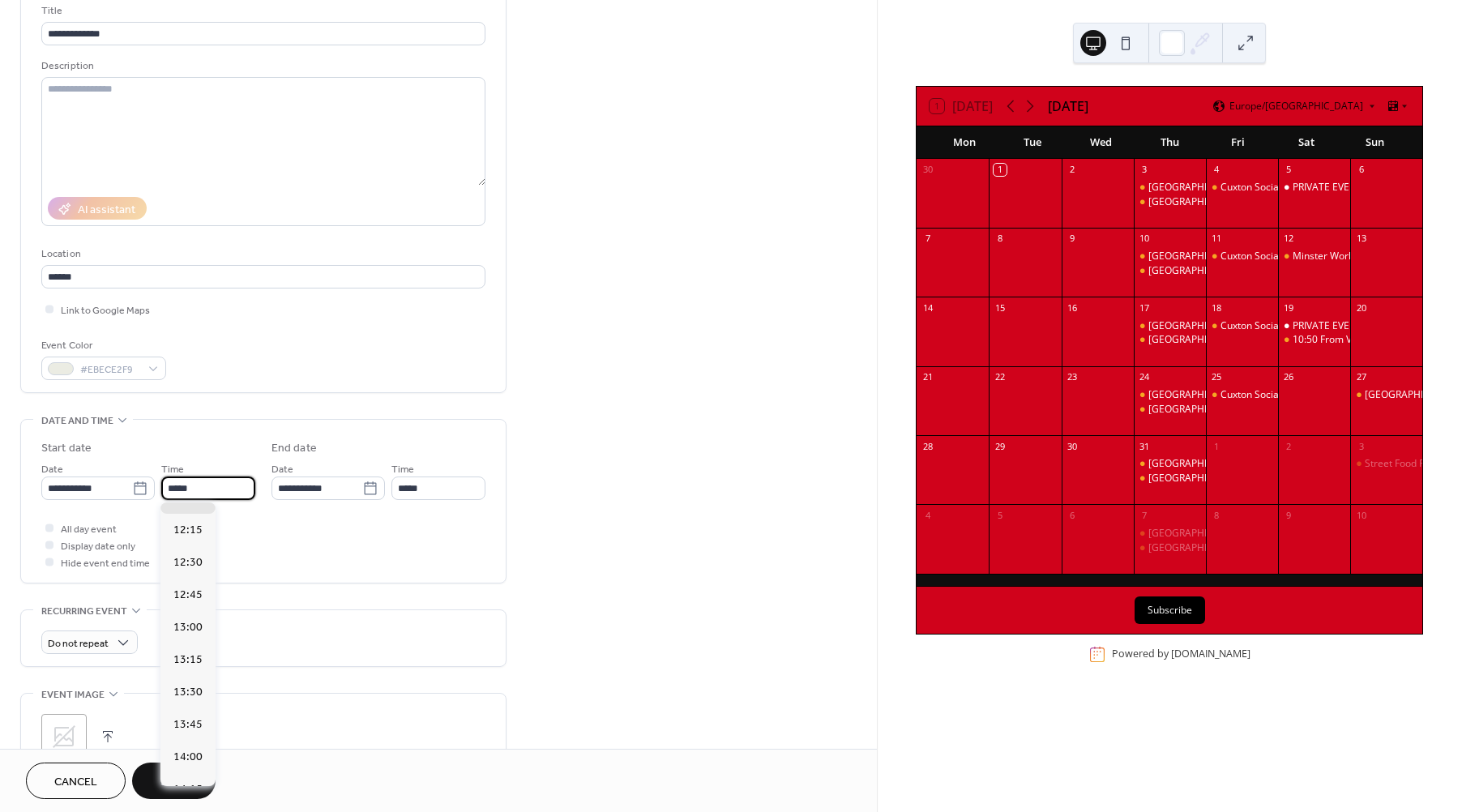 click on "**********" at bounding box center [148, 480] 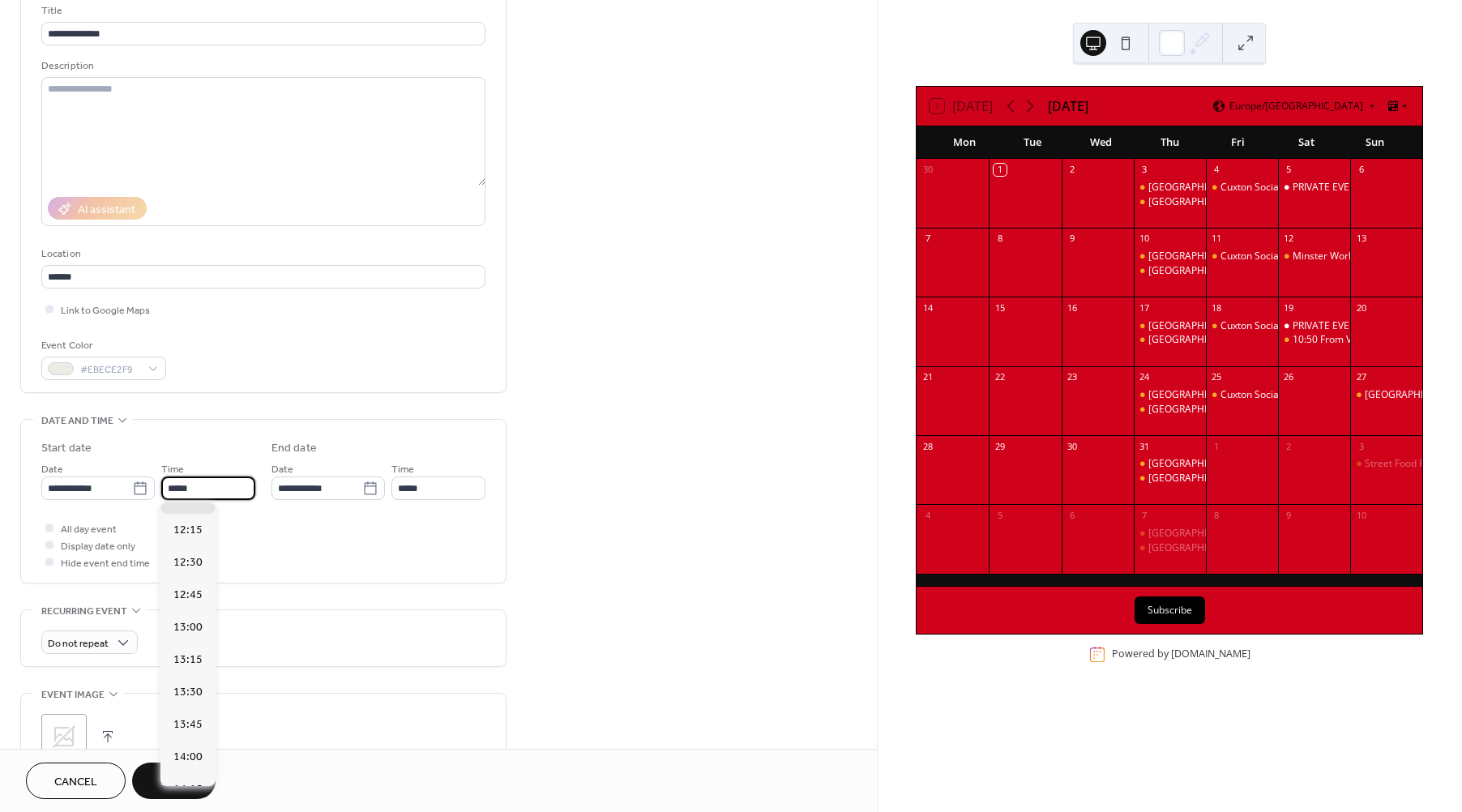 click on "*****" at bounding box center [208, 488] 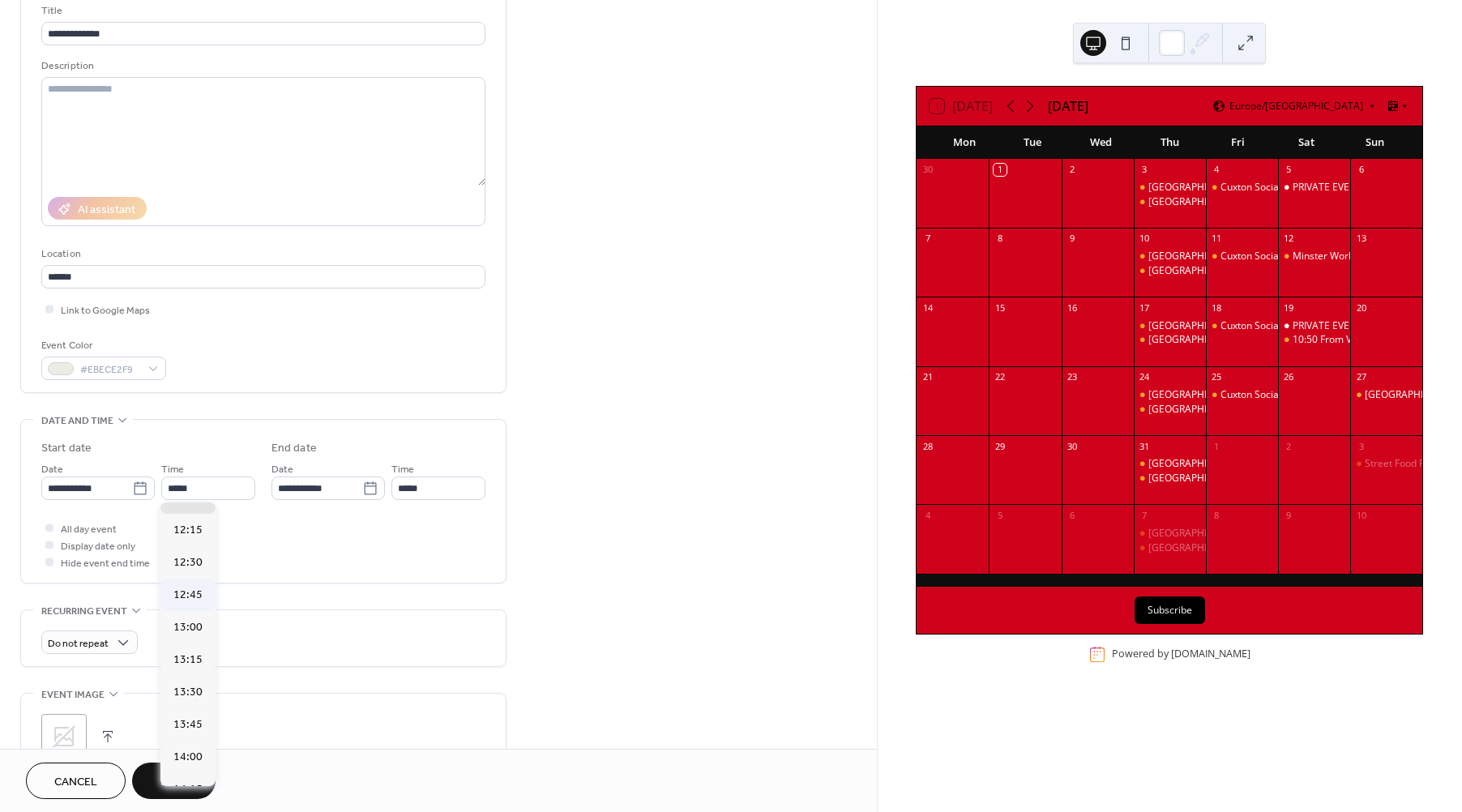 click 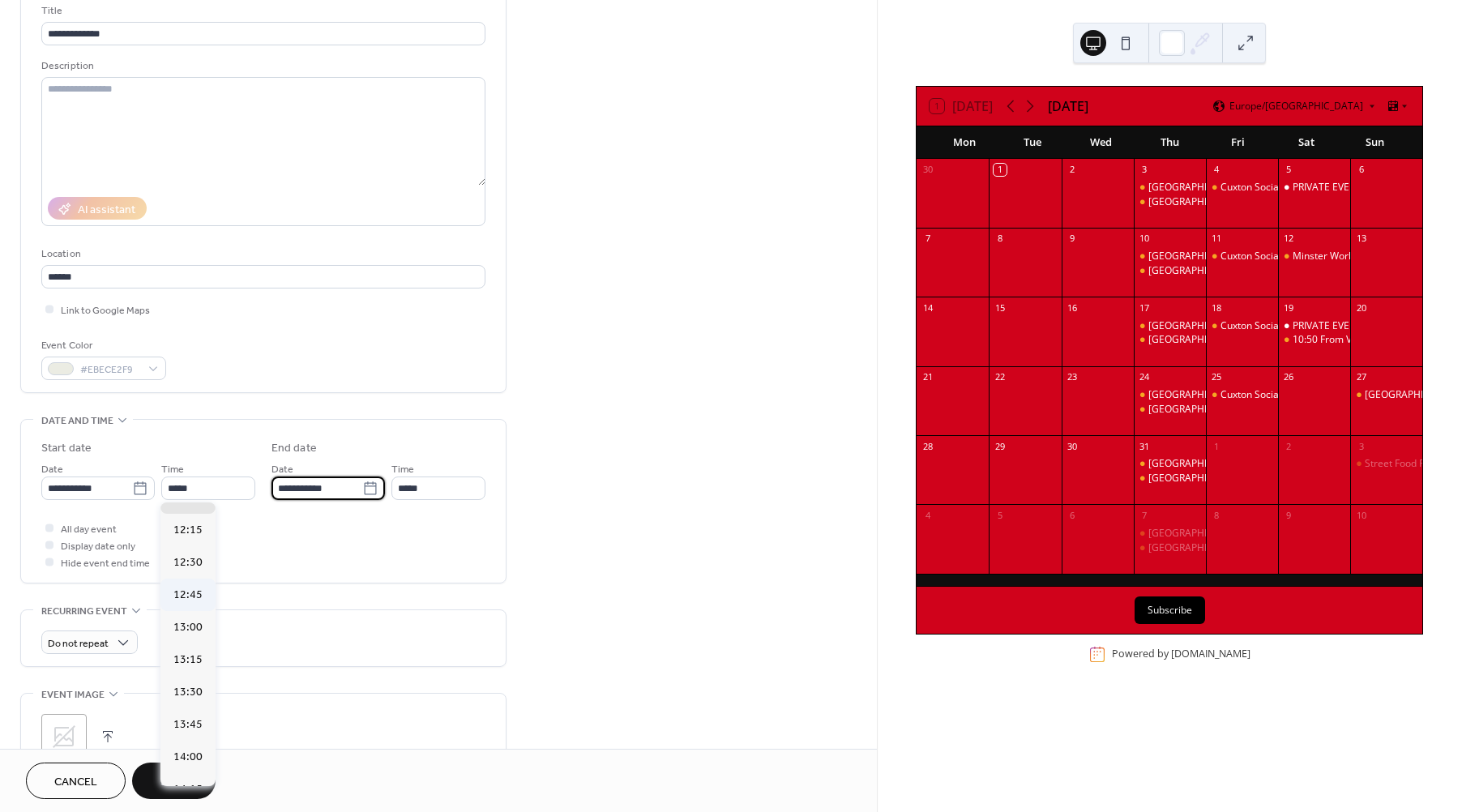 click on "**********" at bounding box center [317, 488] 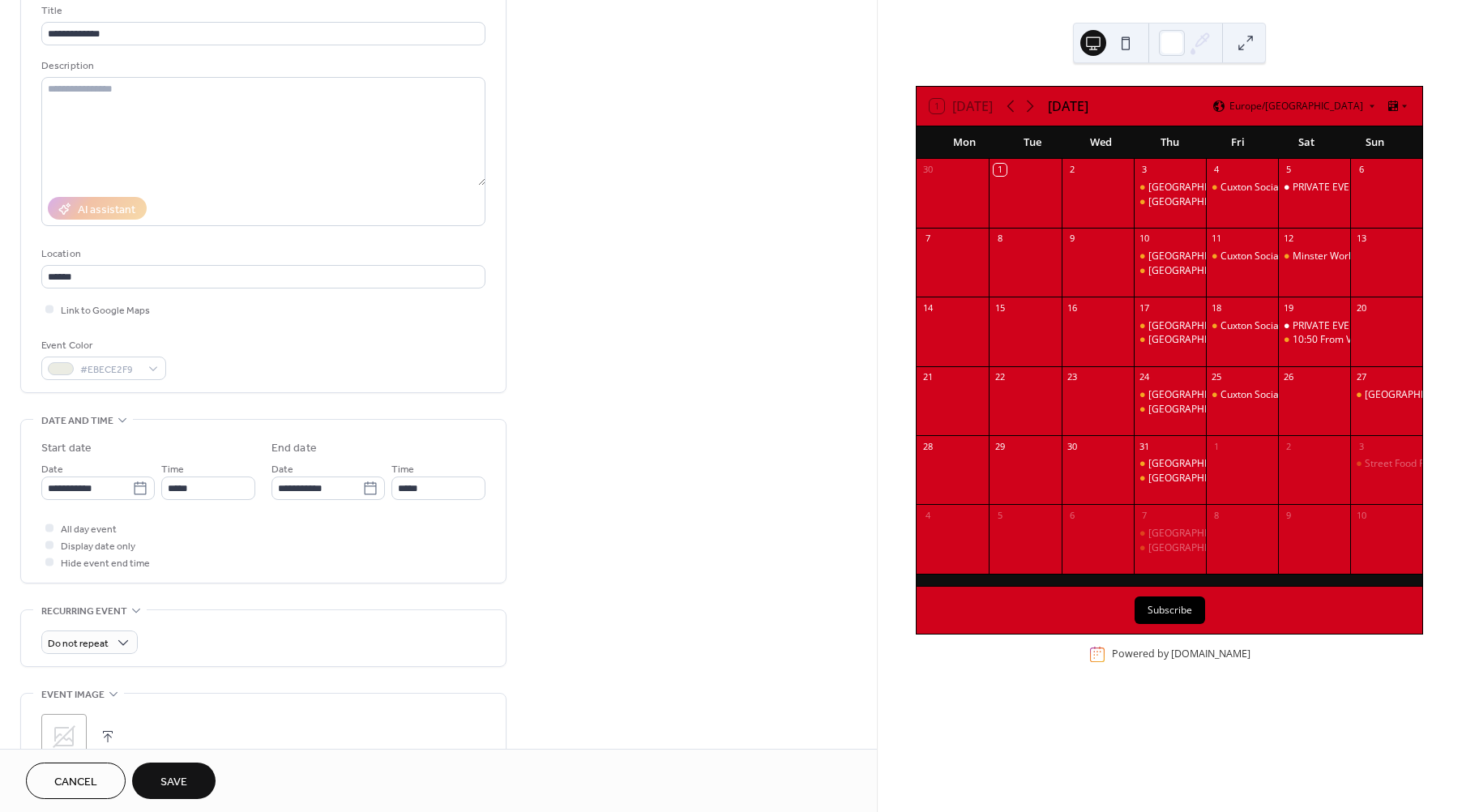 click 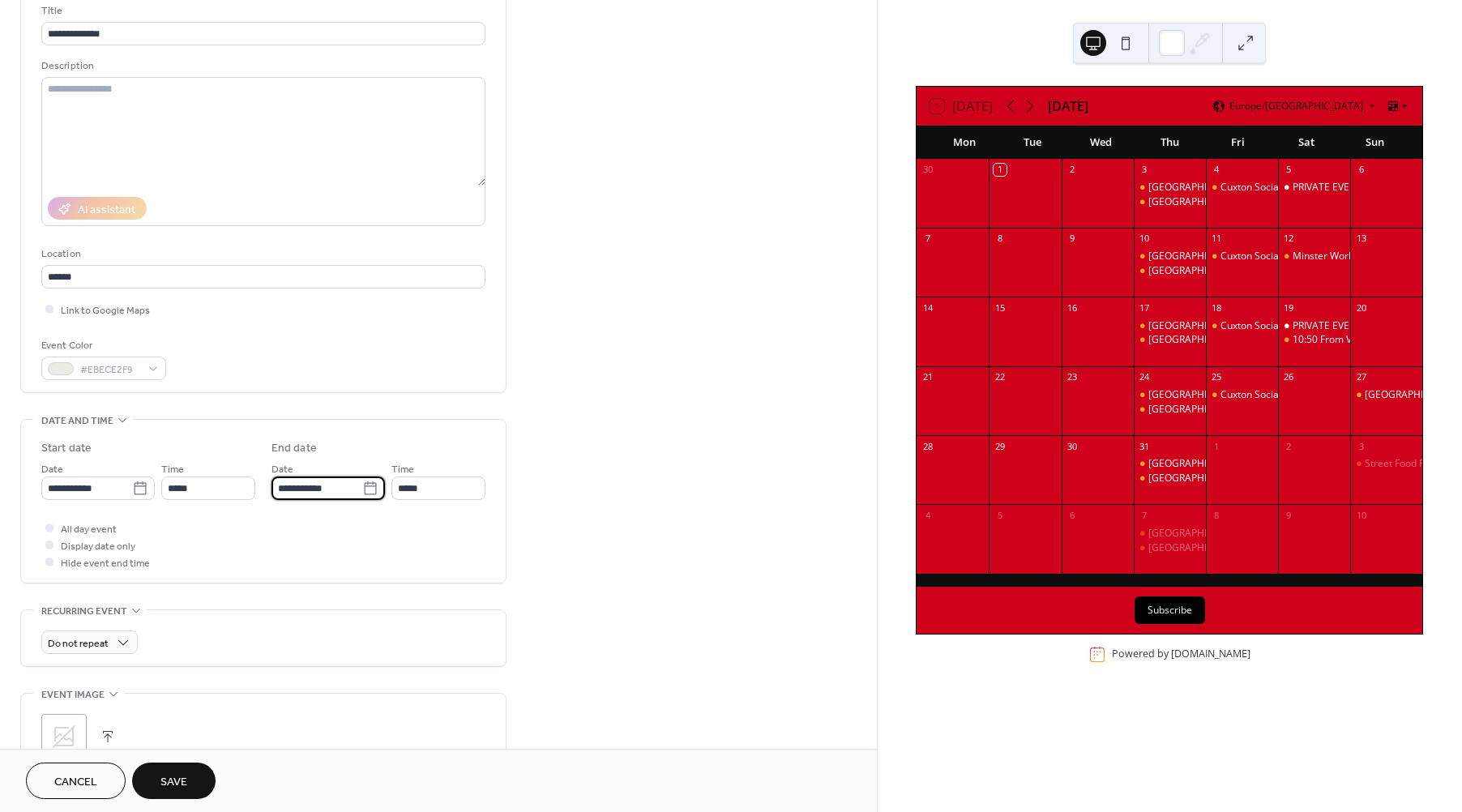 click on "**********" at bounding box center (317, 488) 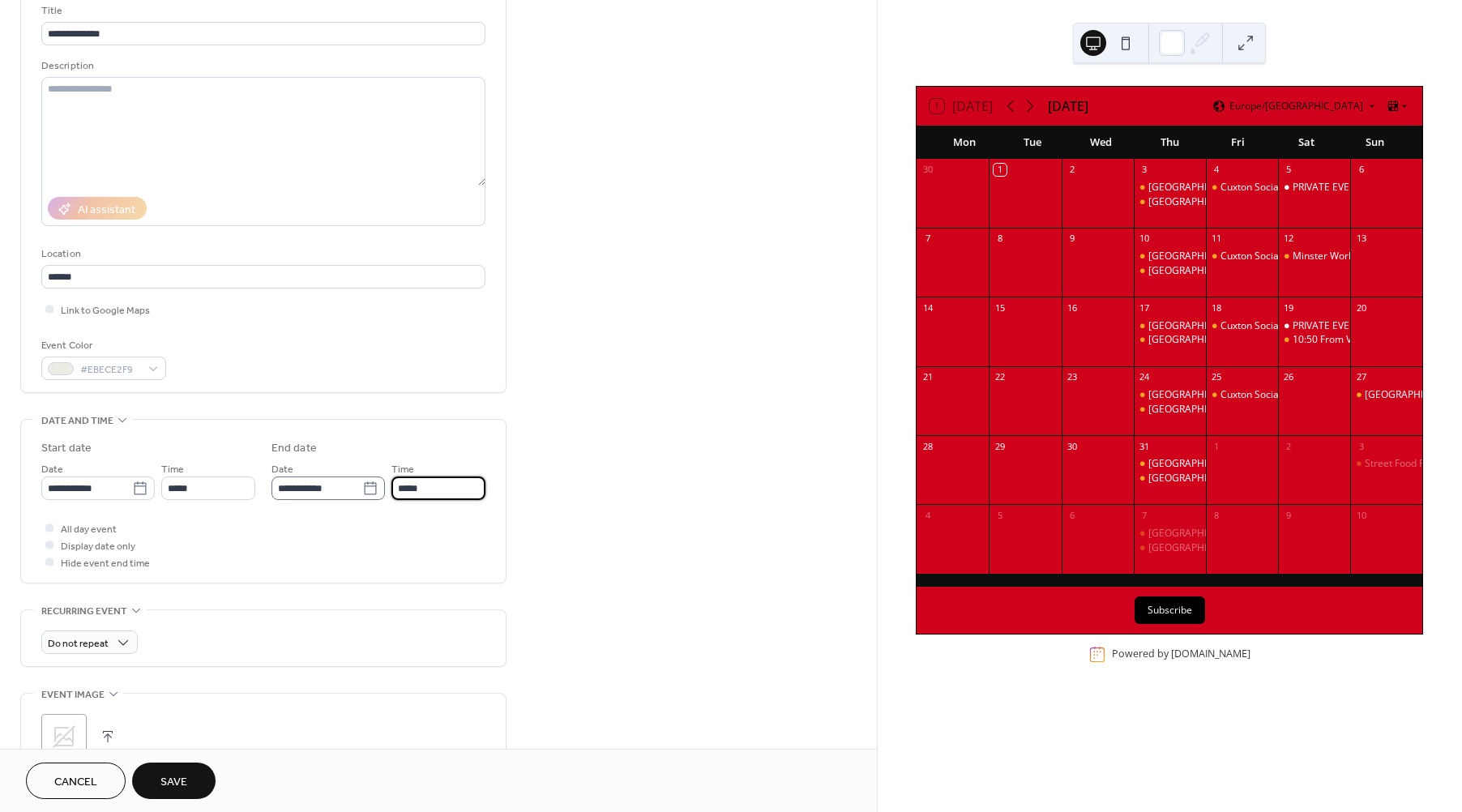 click on "*****" at bounding box center [438, 488] 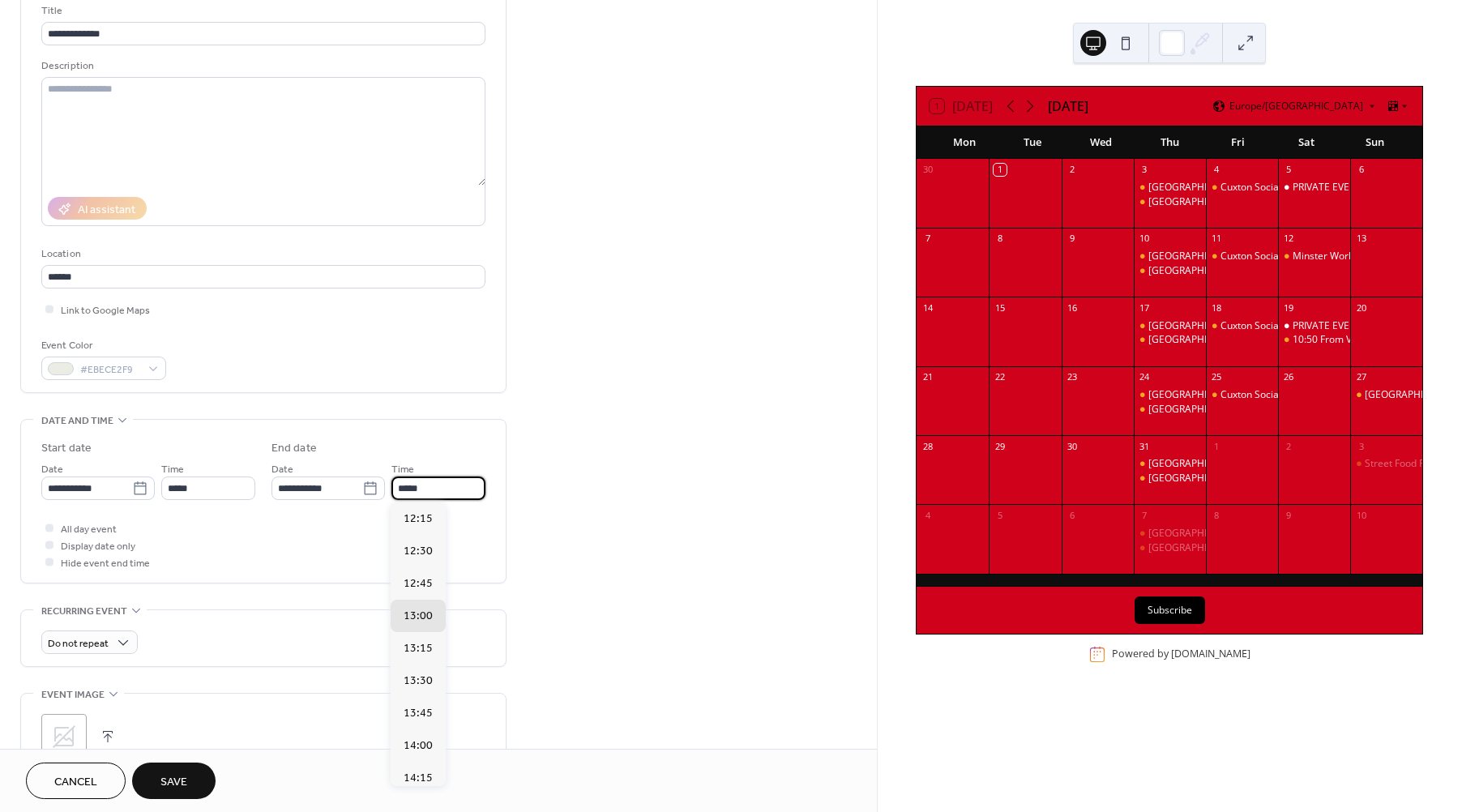 click on "All day event Display date only Hide event end time" at bounding box center [263, 545] 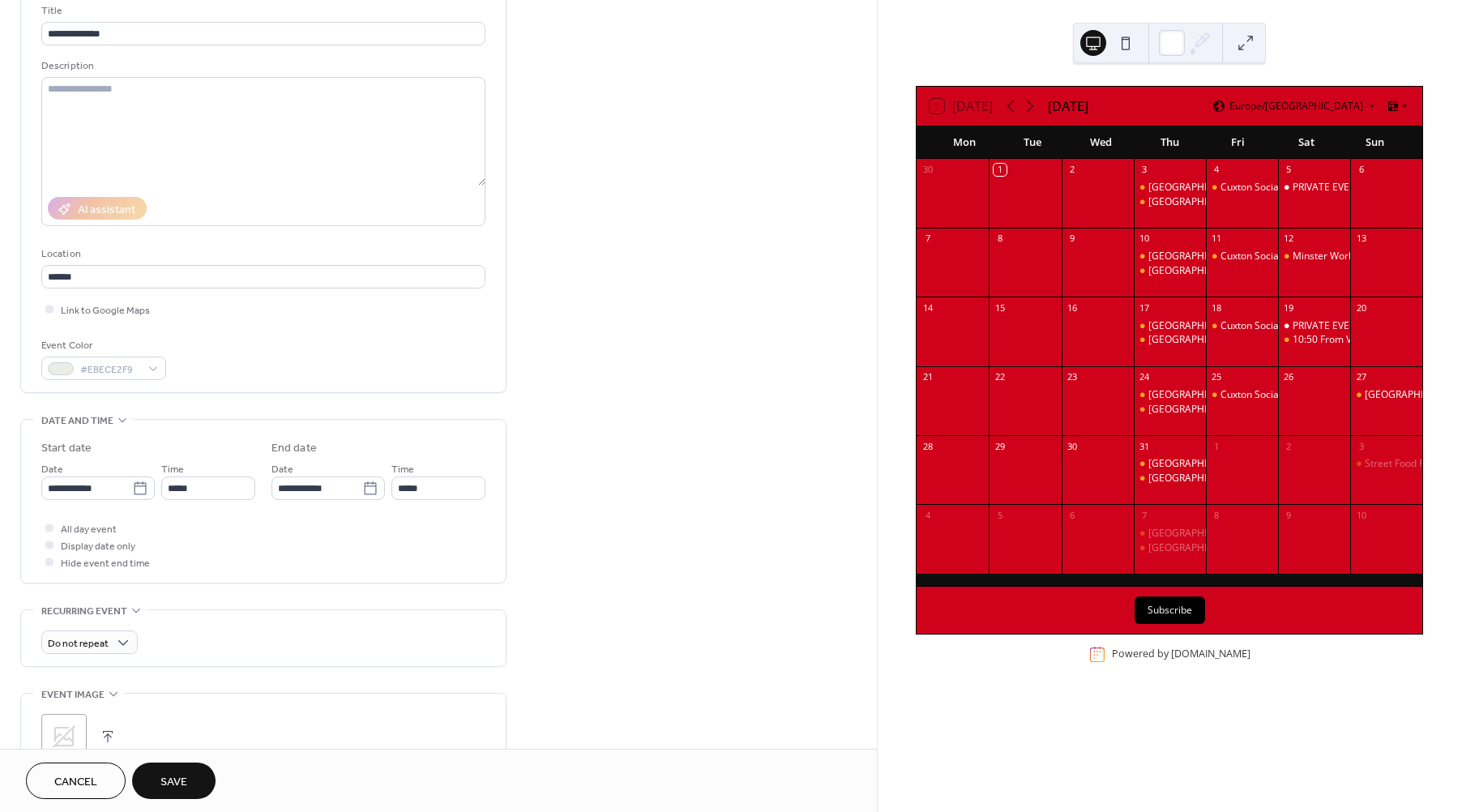 click on "All day event Display date only Hide event end time" at bounding box center [263, 545] 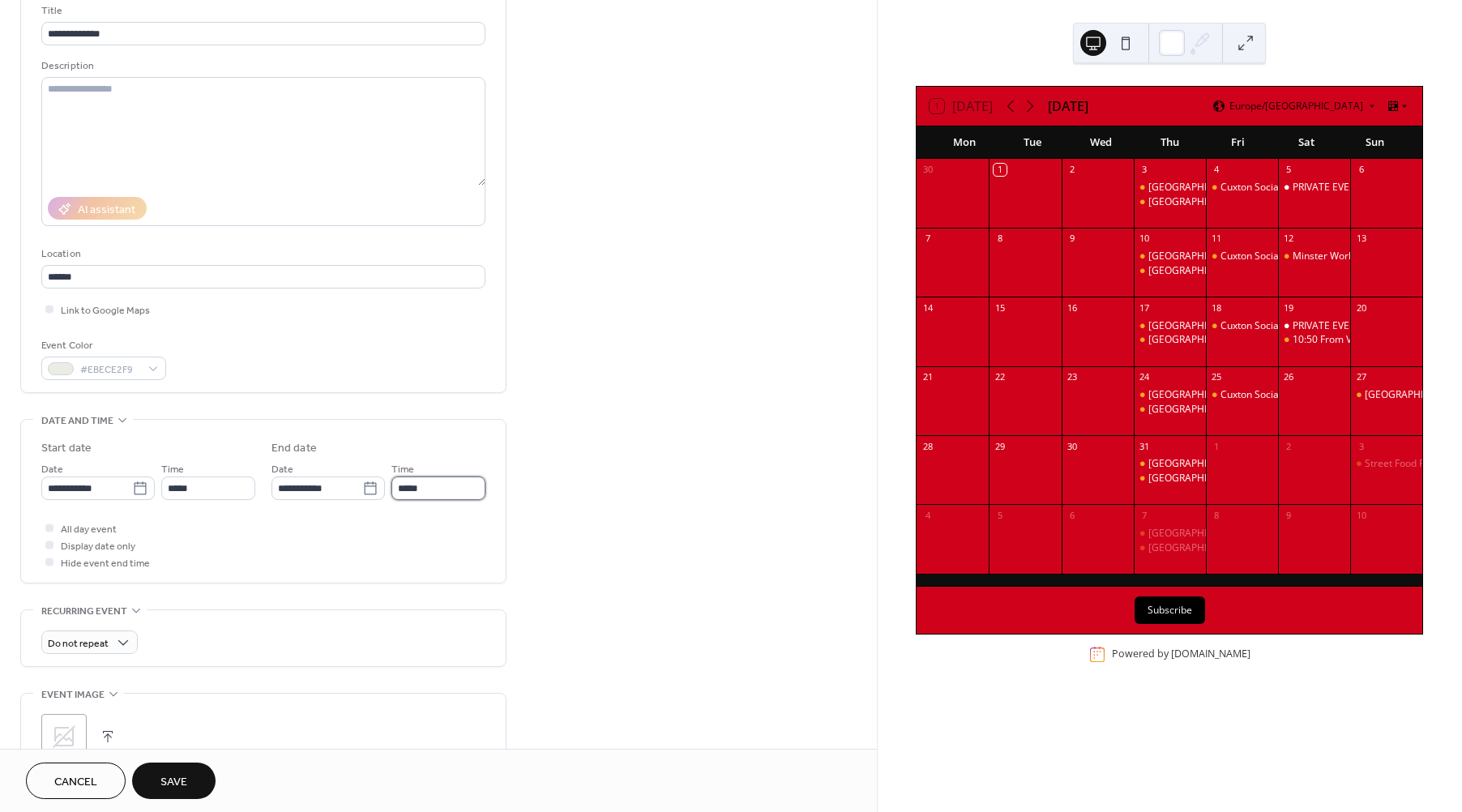click on "*****" at bounding box center (438, 488) 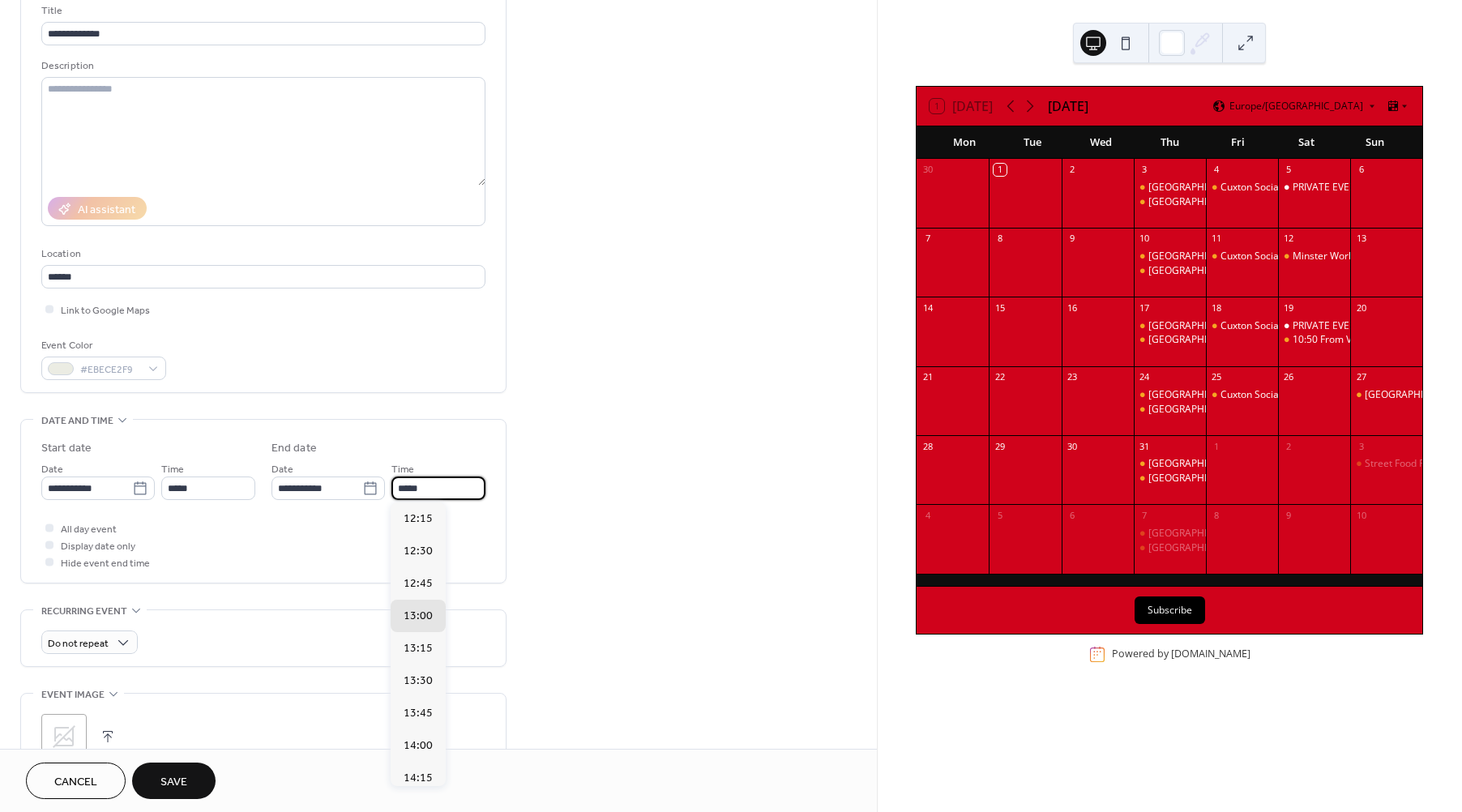 click on "Recurring Event Do not repeat •••" at bounding box center (263, 638) 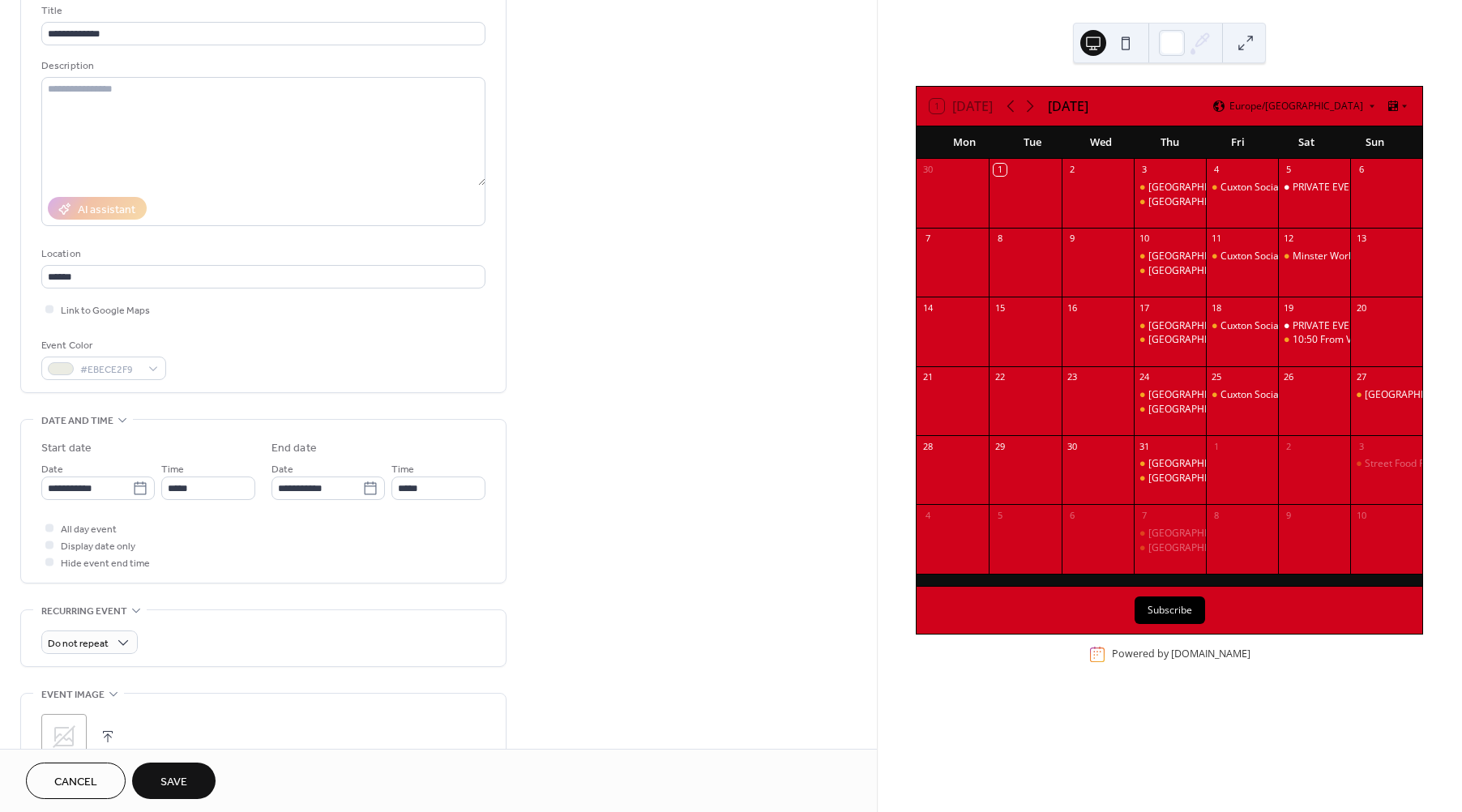 click on "End date" at bounding box center [378, 448] 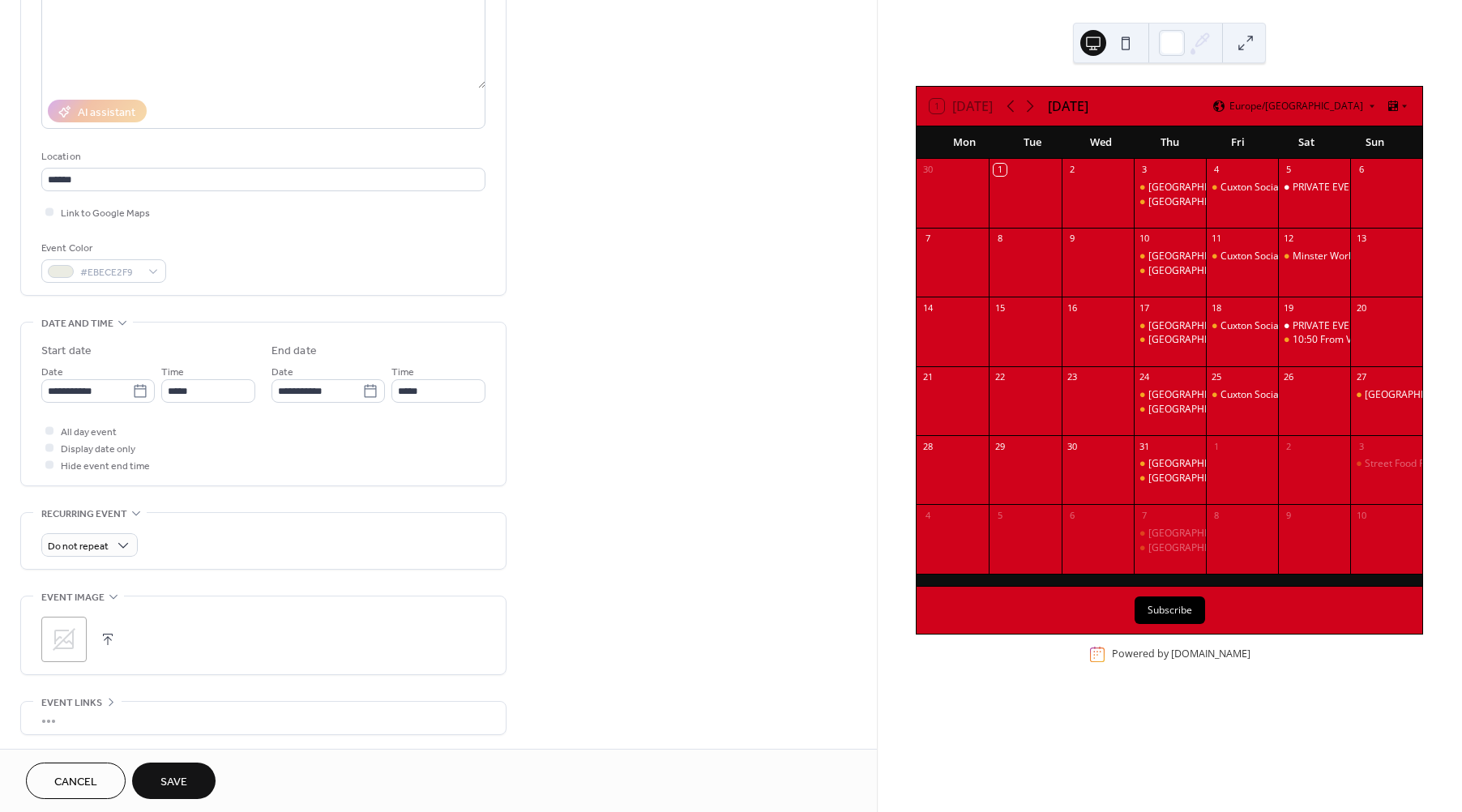 scroll, scrollTop: 324, scrollLeft: 0, axis: vertical 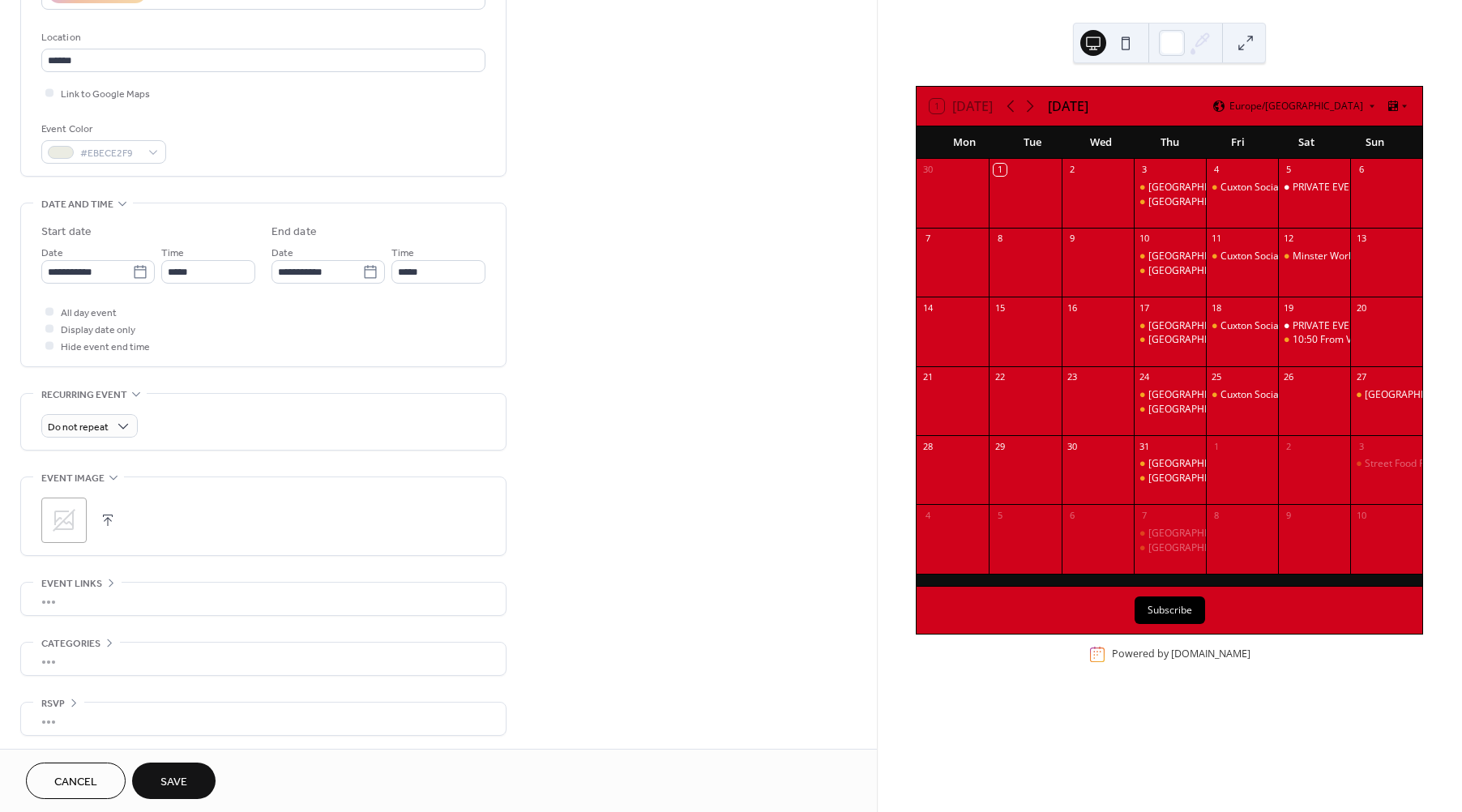 drag, startPoint x: 226, startPoint y: 605, endPoint x: 219, endPoint y: 628, distance: 24.041631 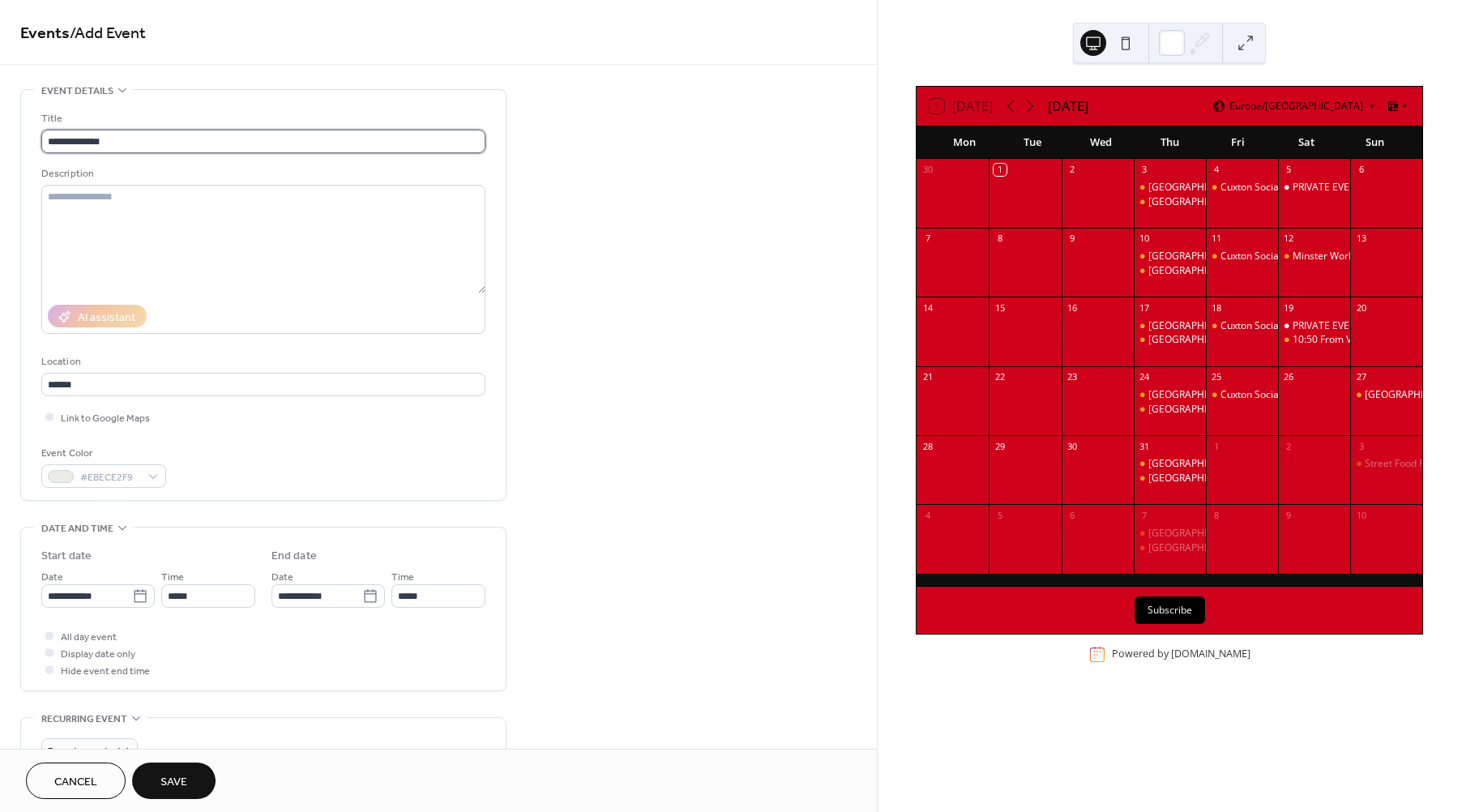 click on "**********" at bounding box center (263, 141) 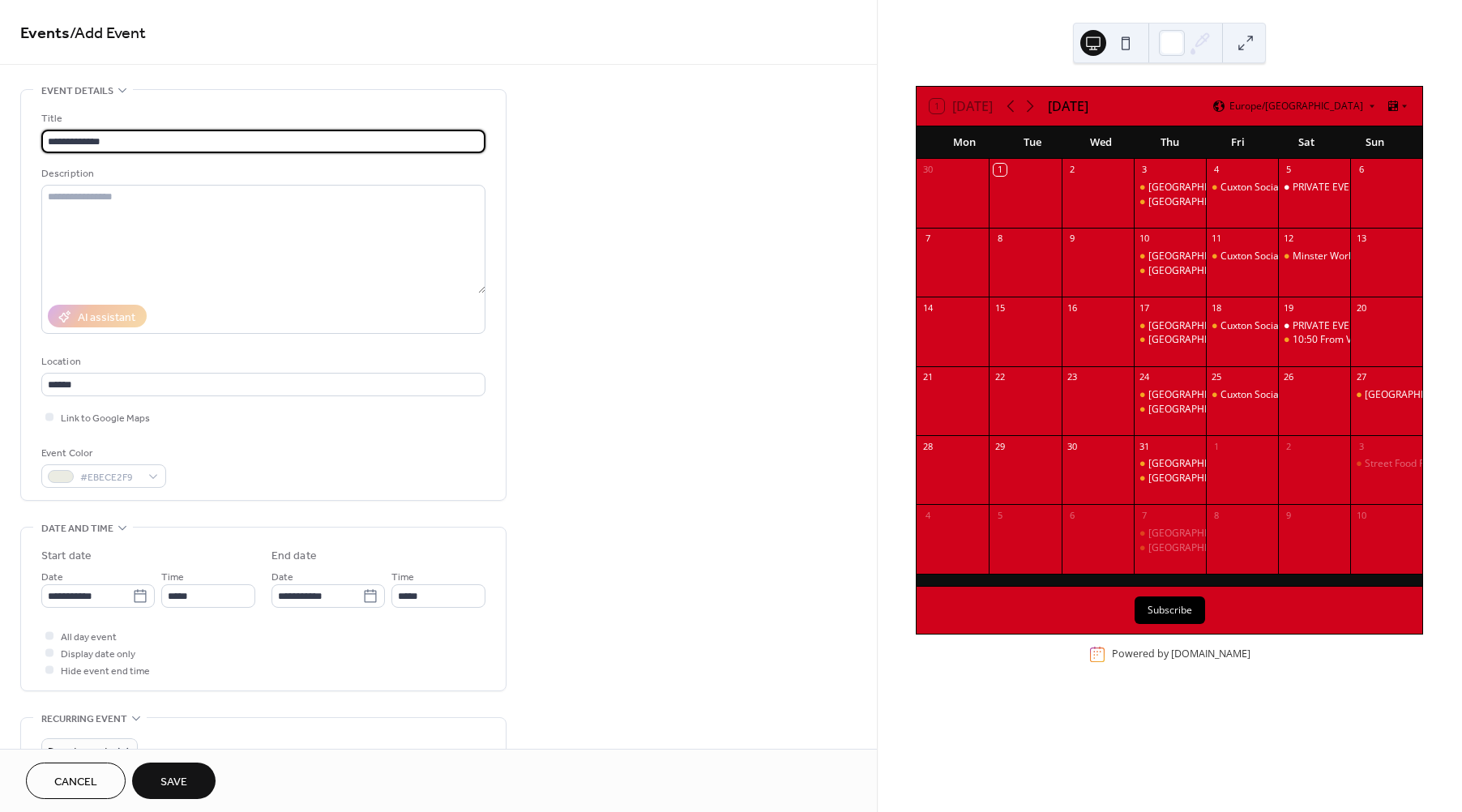 drag, startPoint x: 121, startPoint y: 139, endPoint x: 81, endPoint y: 136, distance: 40.112342 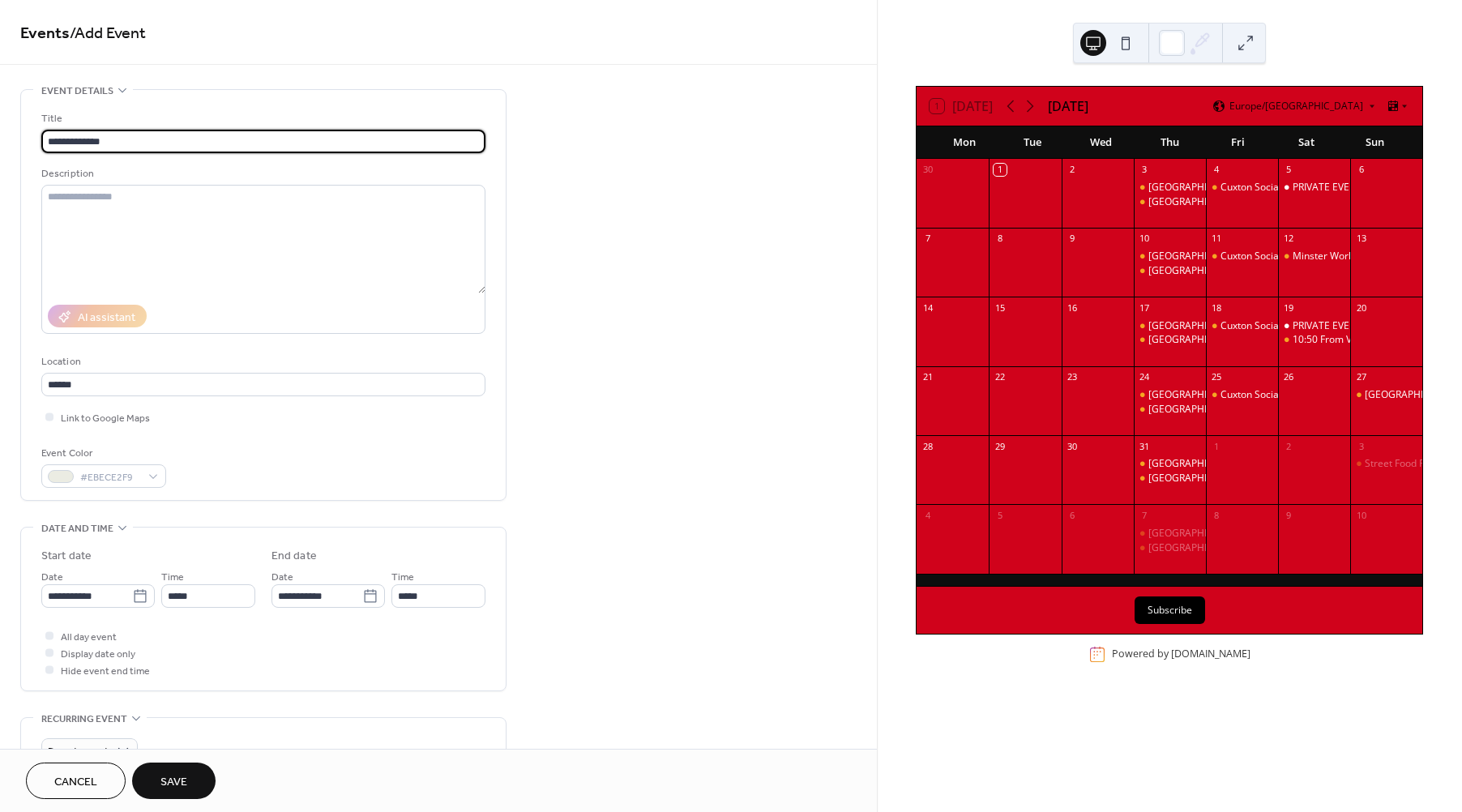 click on "**********" at bounding box center (263, 141) 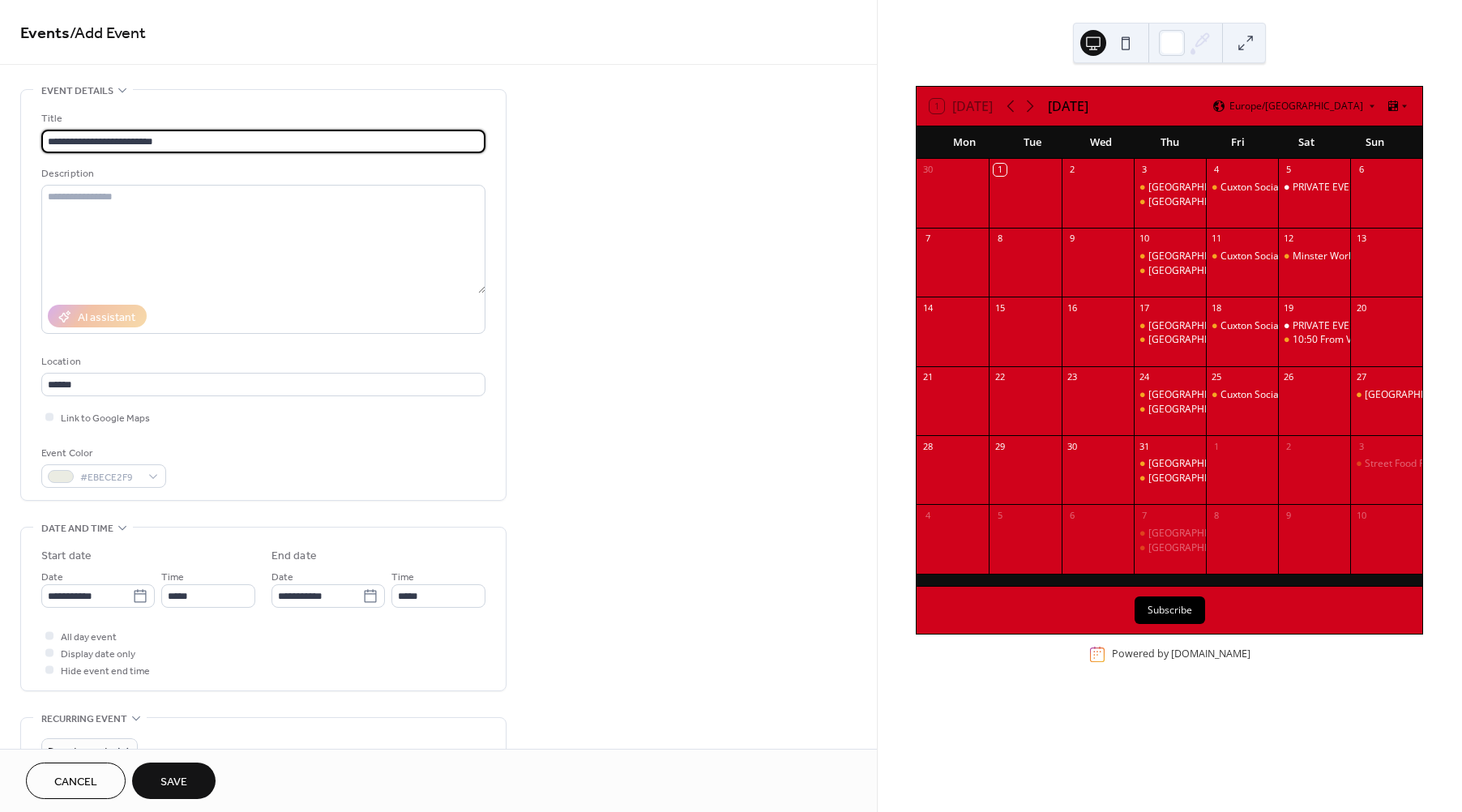 type on "**********" 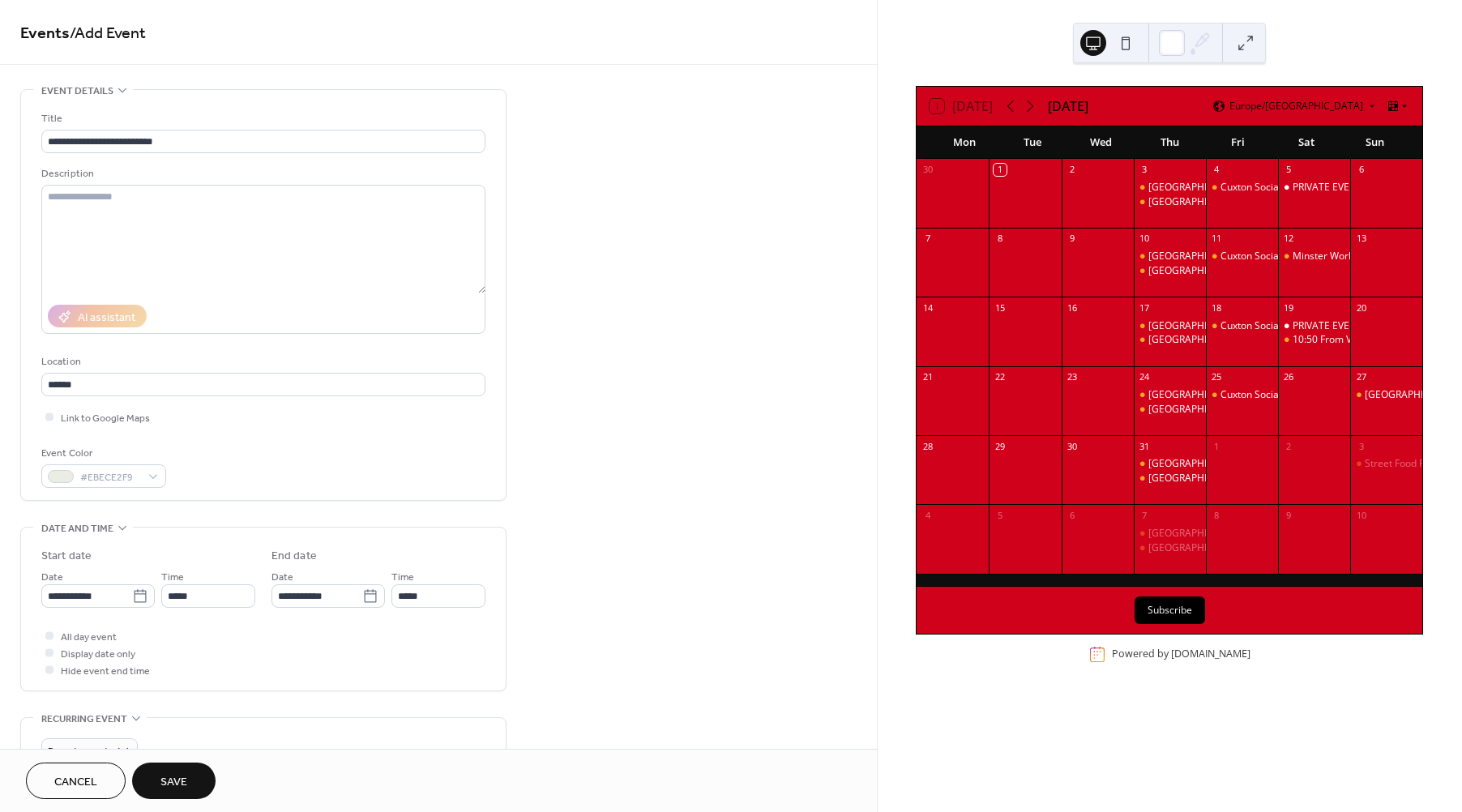 click on "Save" at bounding box center [173, 780] 